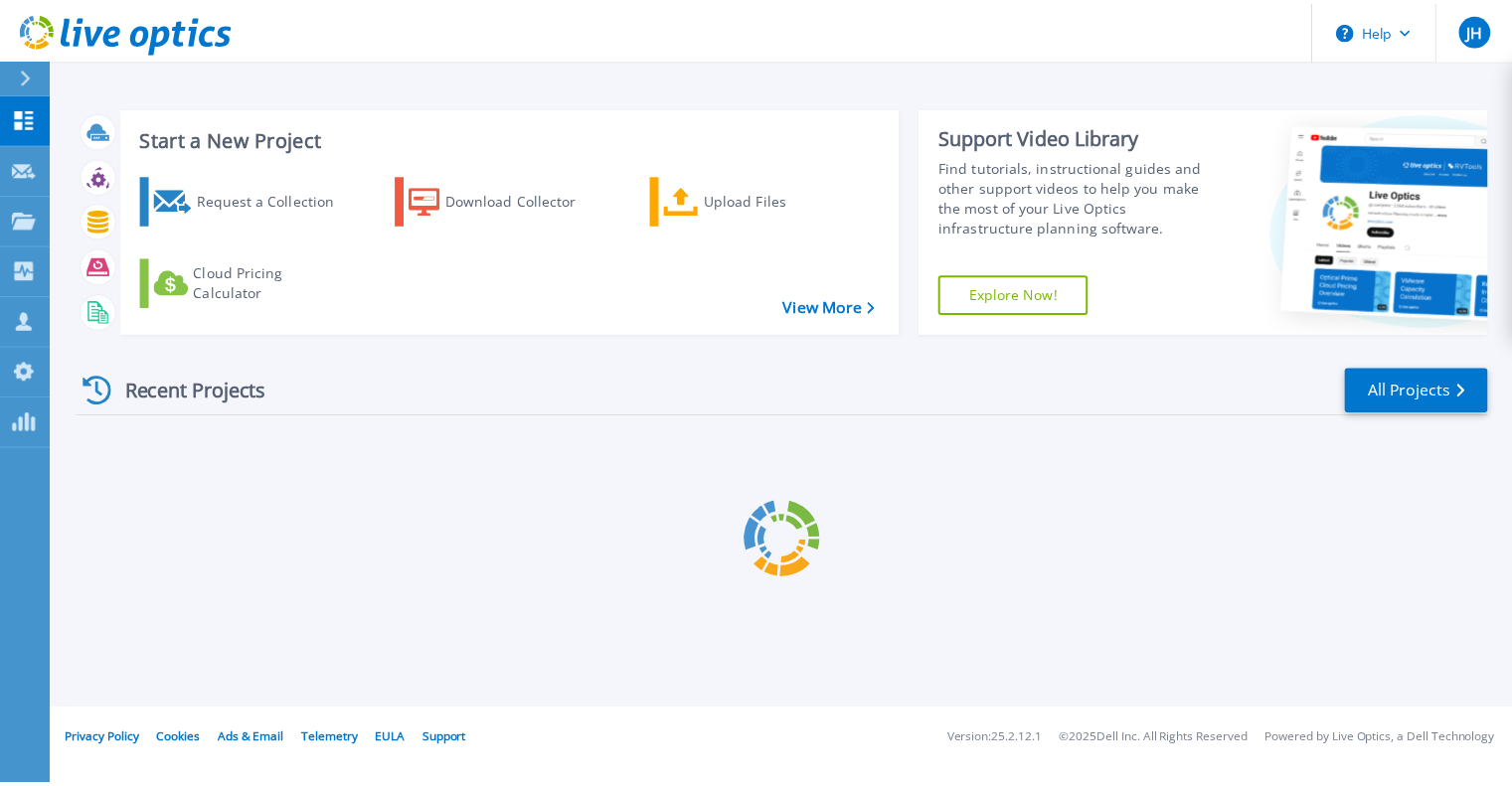 scroll, scrollTop: 0, scrollLeft: 0, axis: both 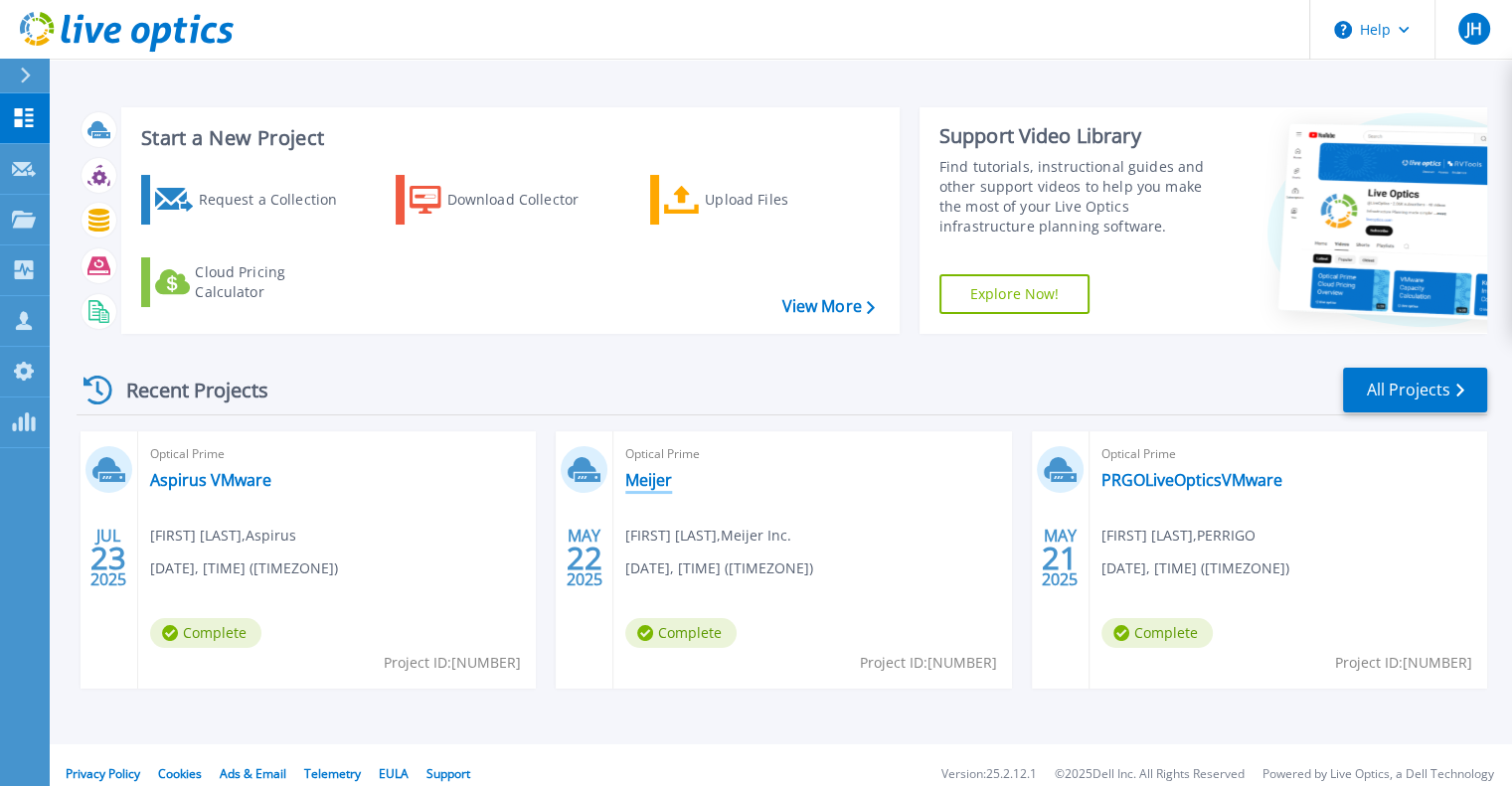 click on "Meijer" at bounding box center (648, 480) 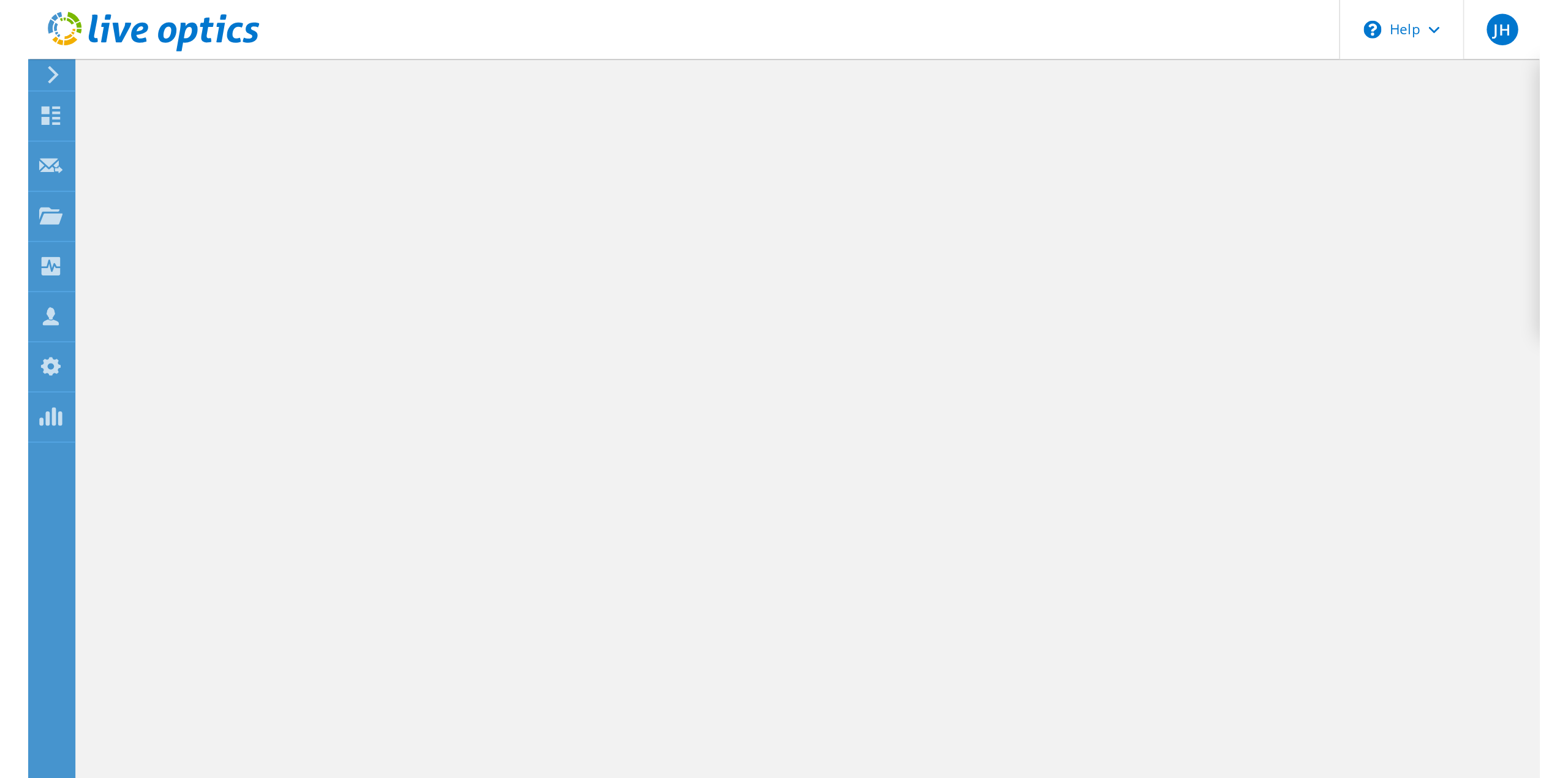 scroll, scrollTop: 0, scrollLeft: 0, axis: both 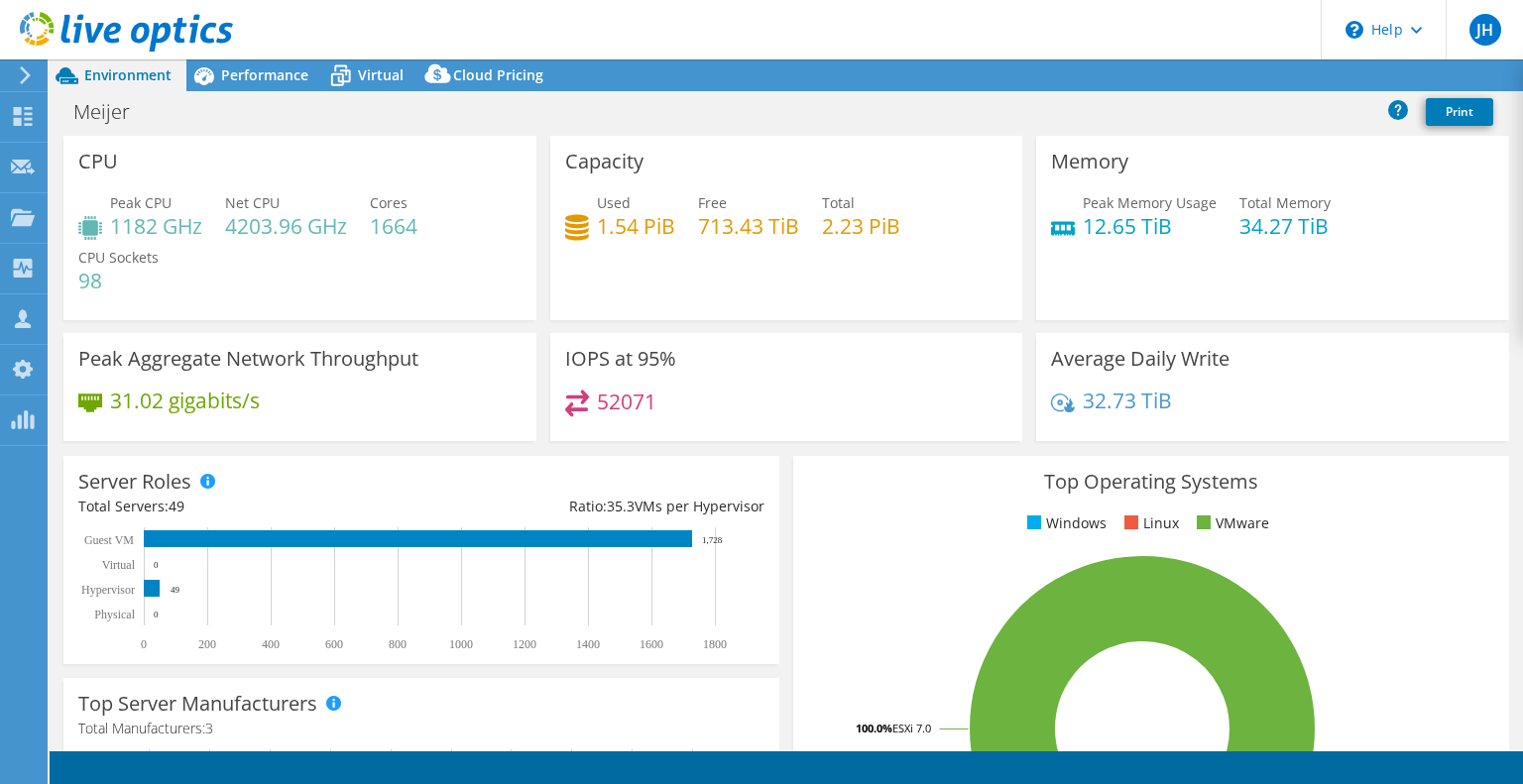select on "USD" 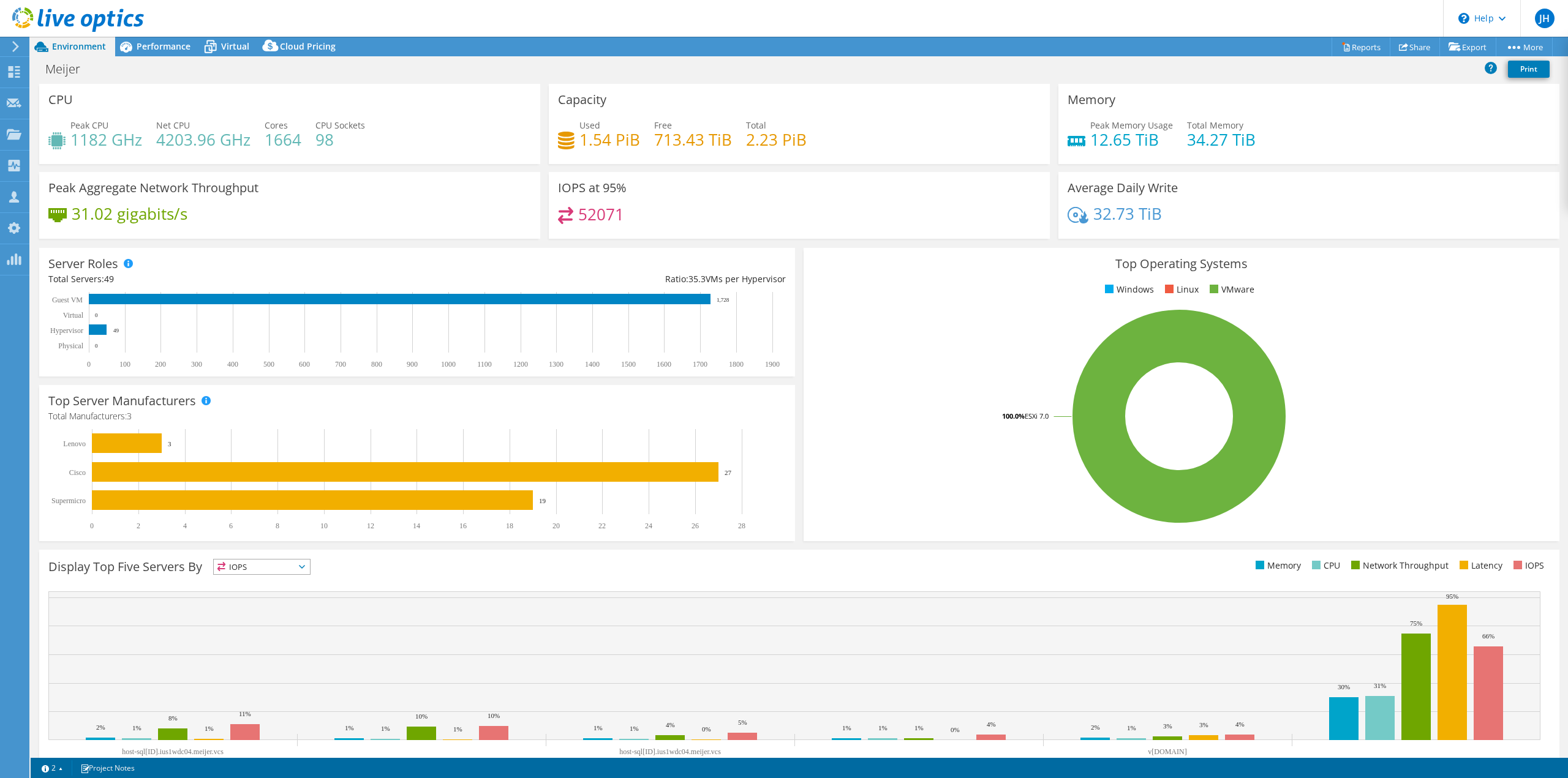 click on "CPU
Peak CPU
1182 GHz
Net CPU
4203.96 GHz
Cores
1664
CPU Sockets
98" at bounding box center [290, 124] 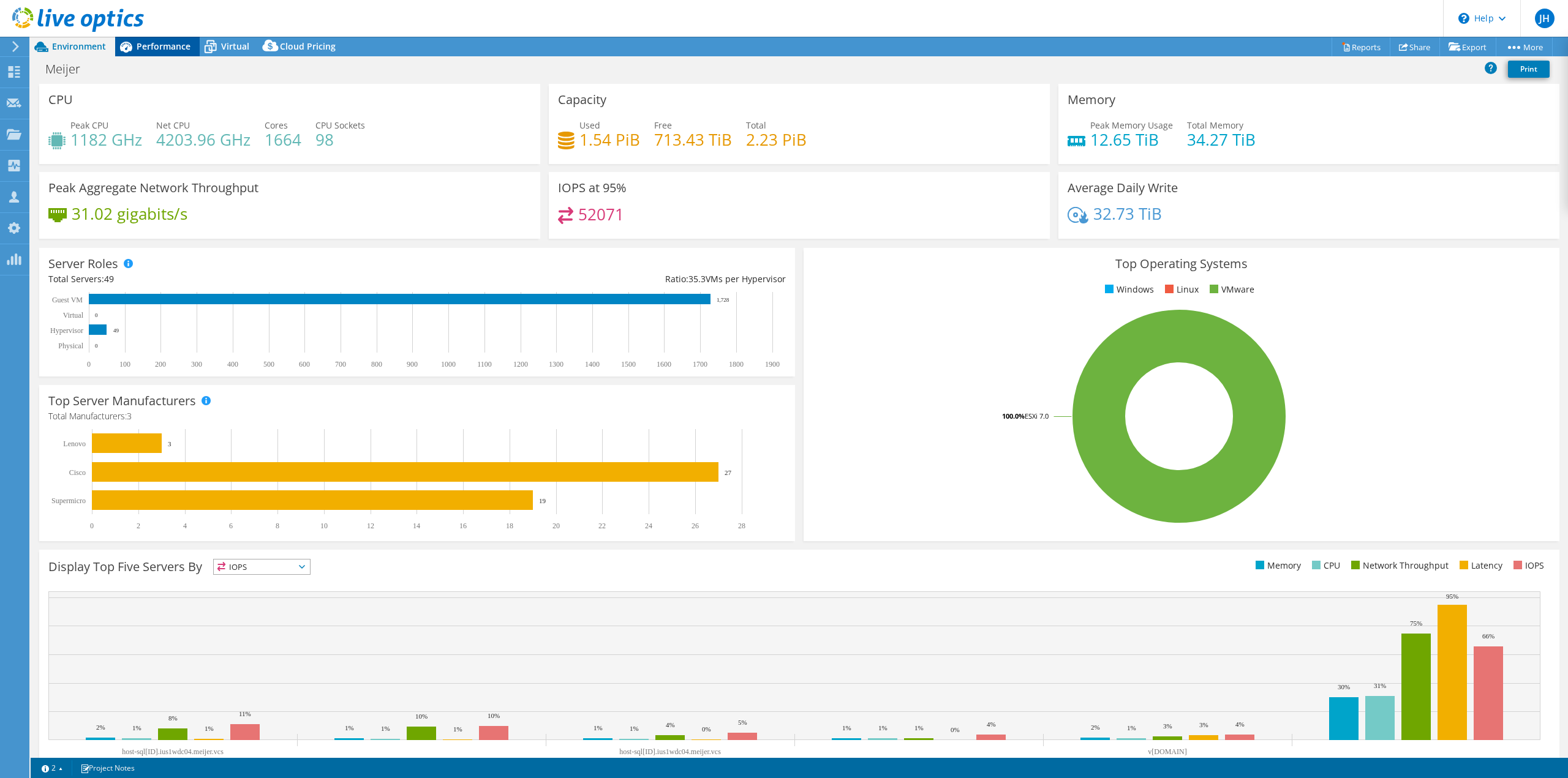 click on "Performance" at bounding box center [164, 46] 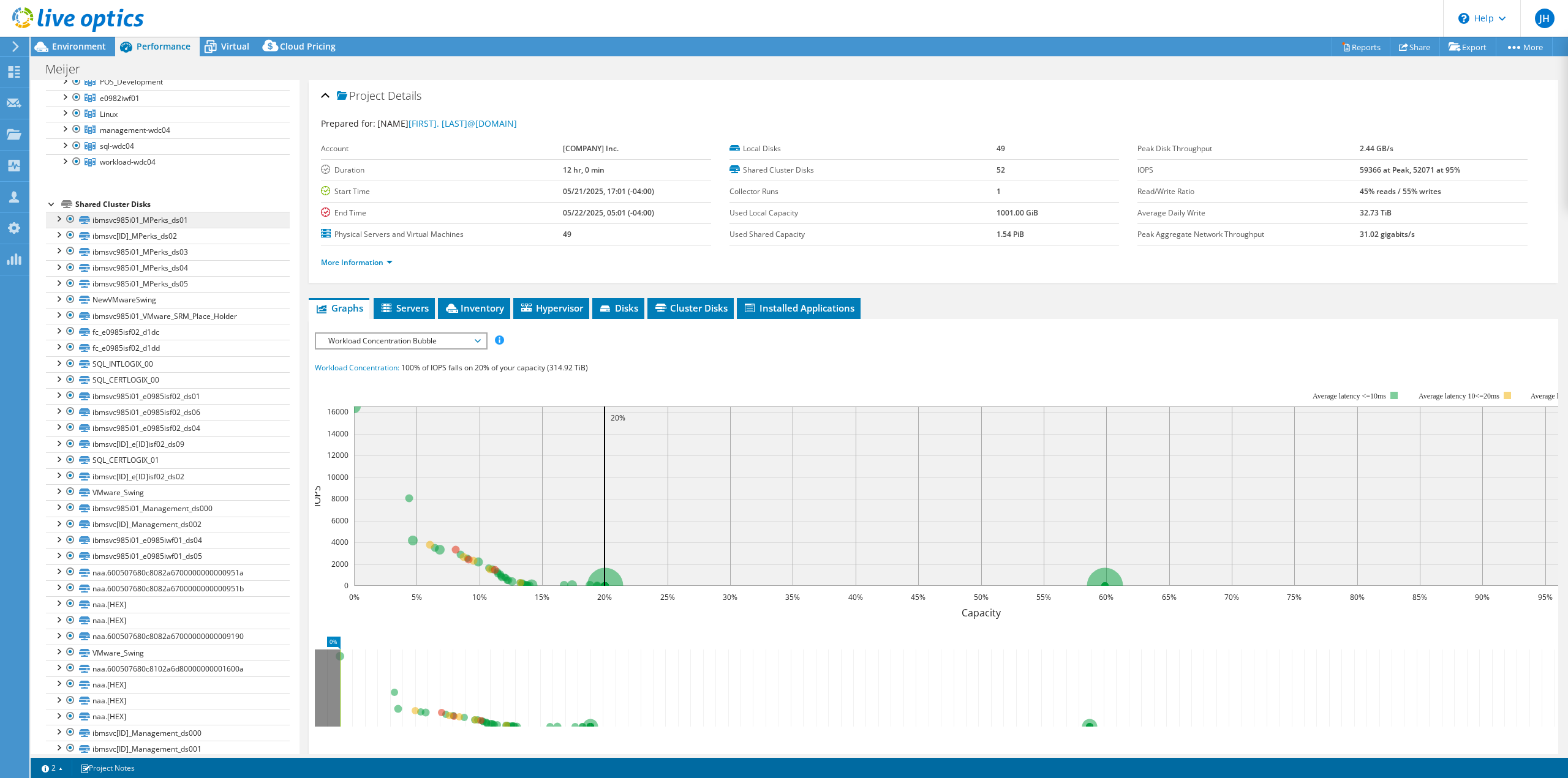 scroll, scrollTop: 0, scrollLeft: 0, axis: both 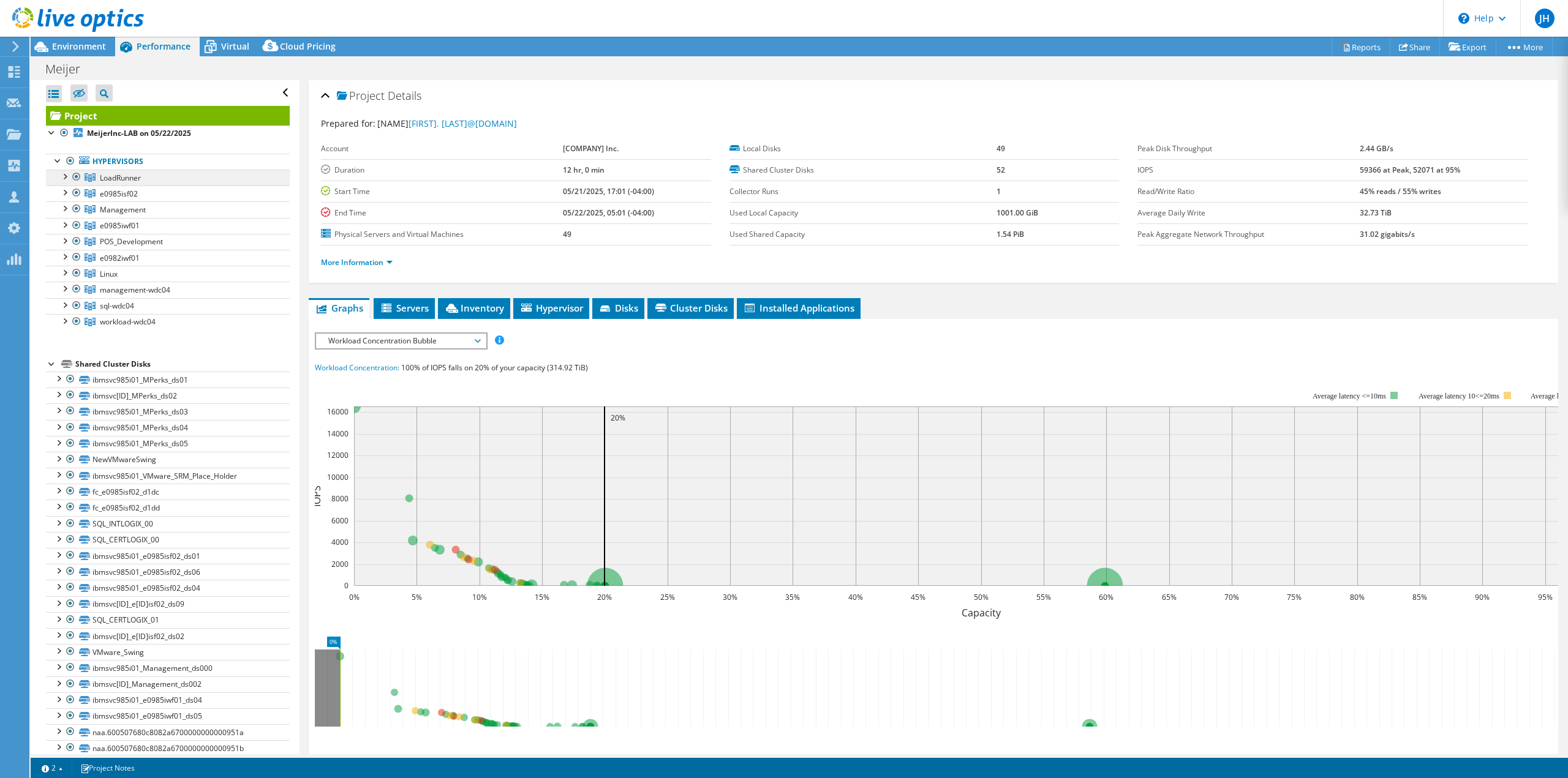 click on "LoadRunner" at bounding box center (120, 178) 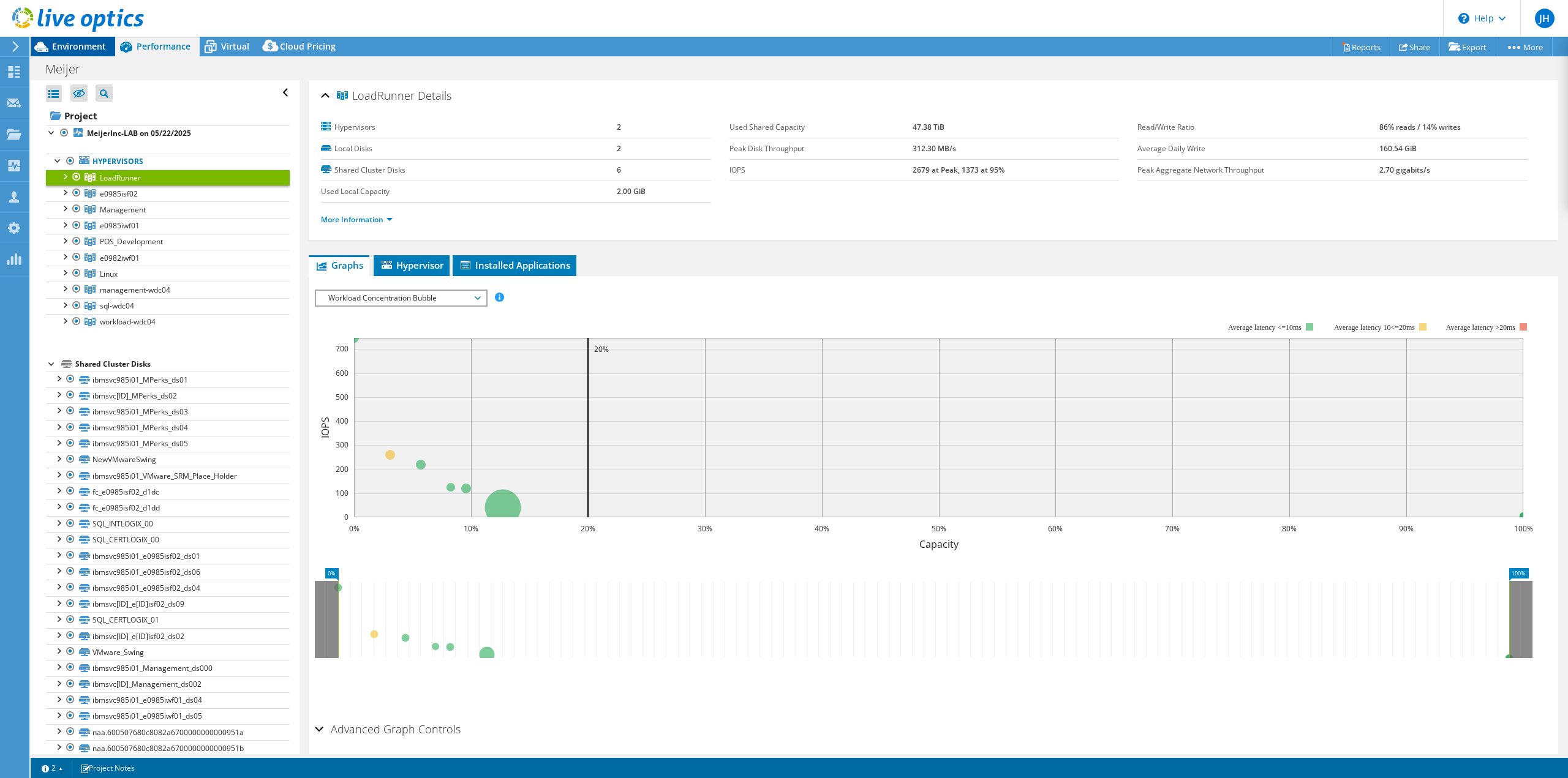 click on "Environment" at bounding box center [79, 46] 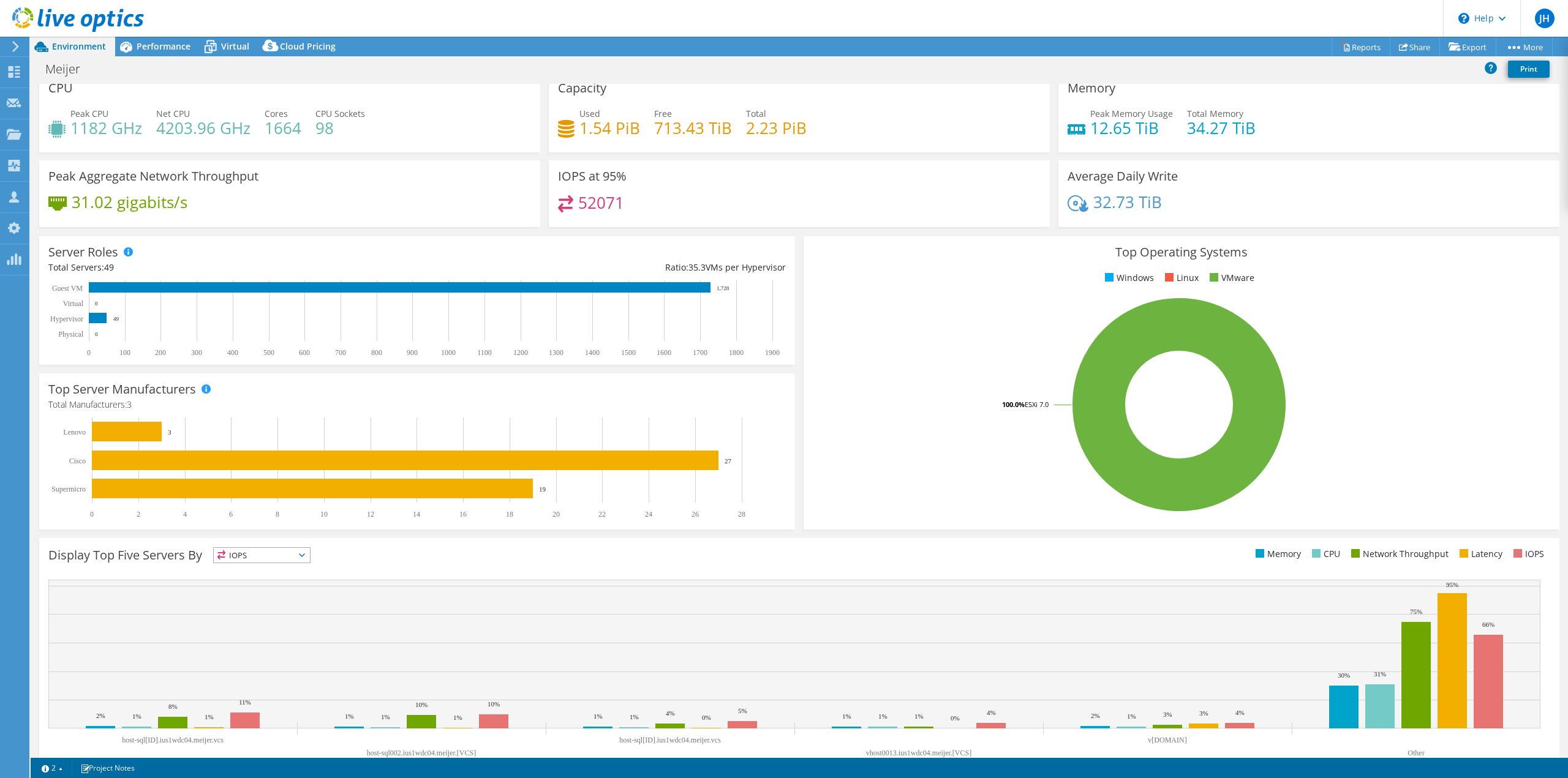scroll, scrollTop: 0, scrollLeft: 0, axis: both 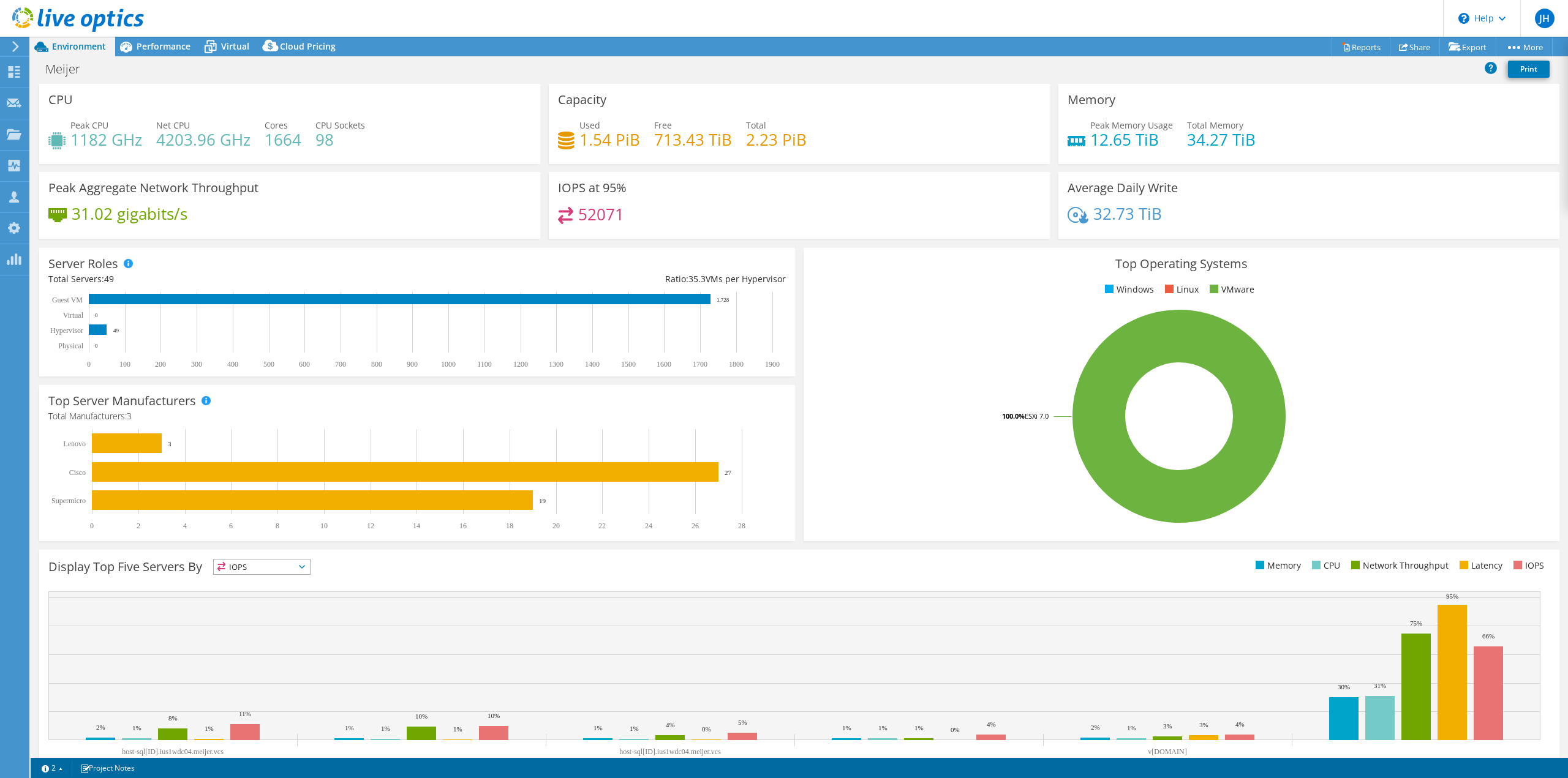 click on "Top Server Manufacturers
Manufacturers are shown for physical servers and hypervisor servers where available.
Total Manufacturers:  3
0 2 4 6 8 10 12 14 16 18 20 22 24 26 28 Supermicro Cisco Lenovo 19 27 3" at bounding box center (417, 463) 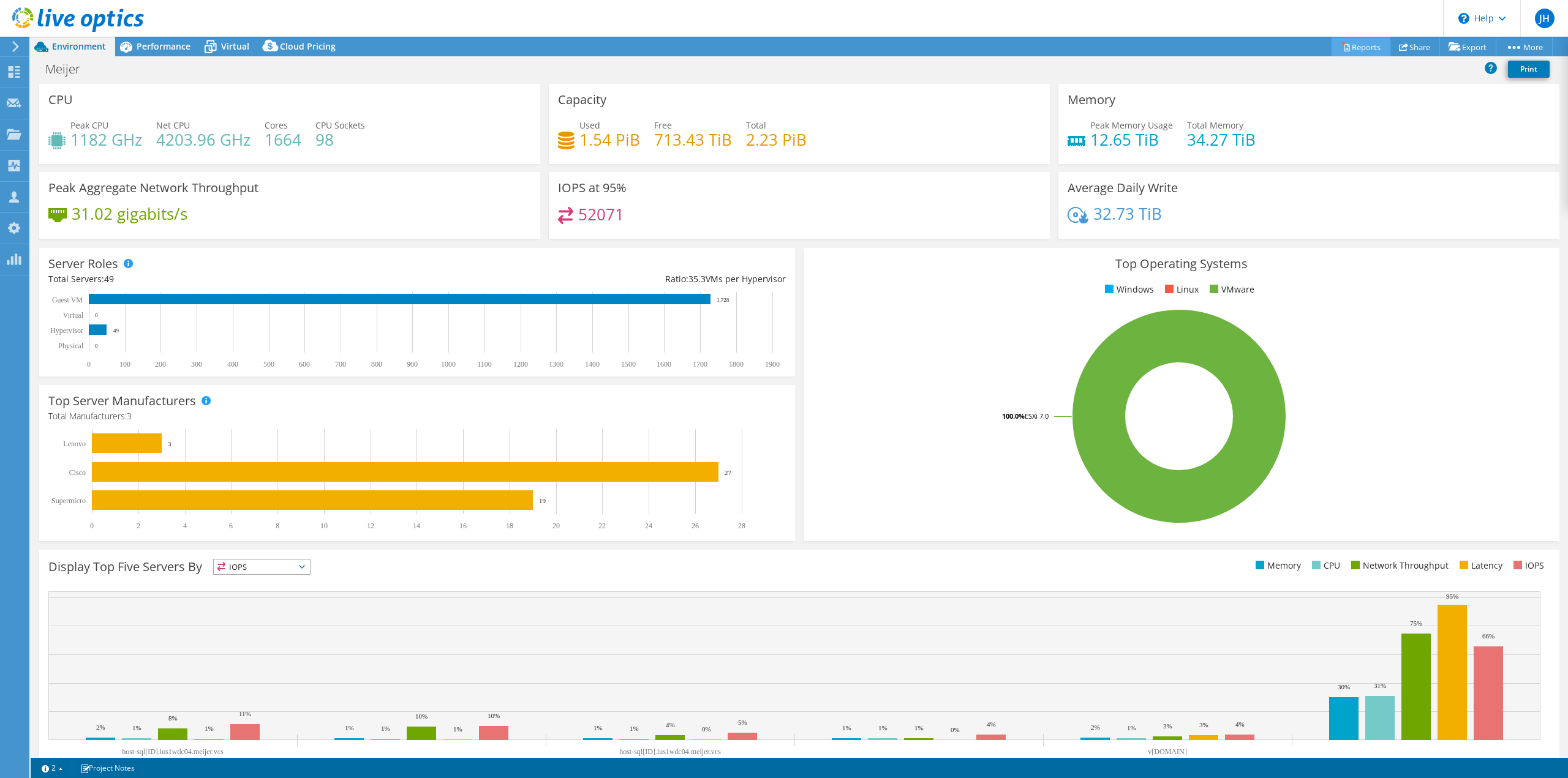 click on "Reports" at bounding box center (1361, 47) 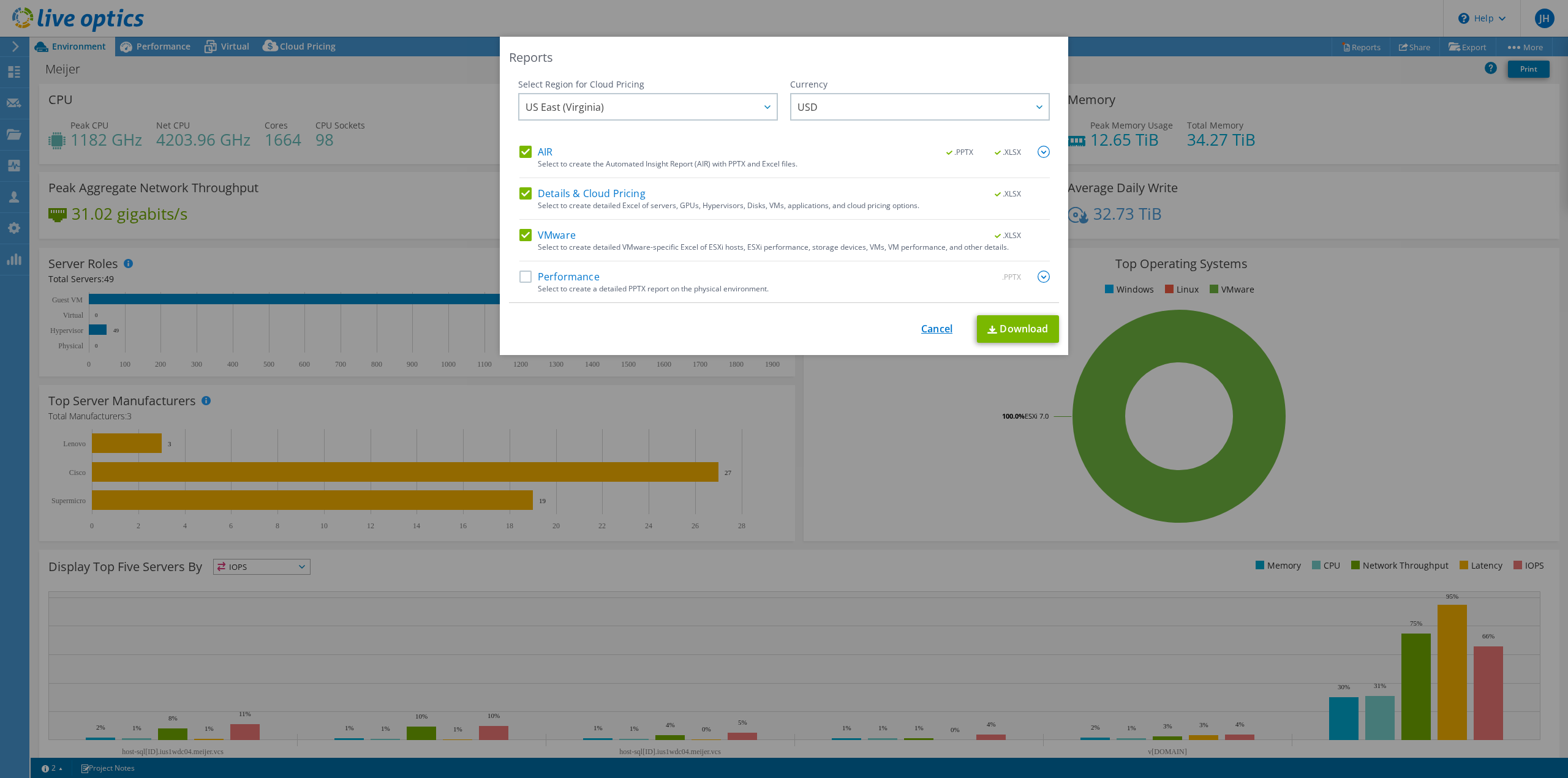 click on "Cancel" at bounding box center [937, 329] 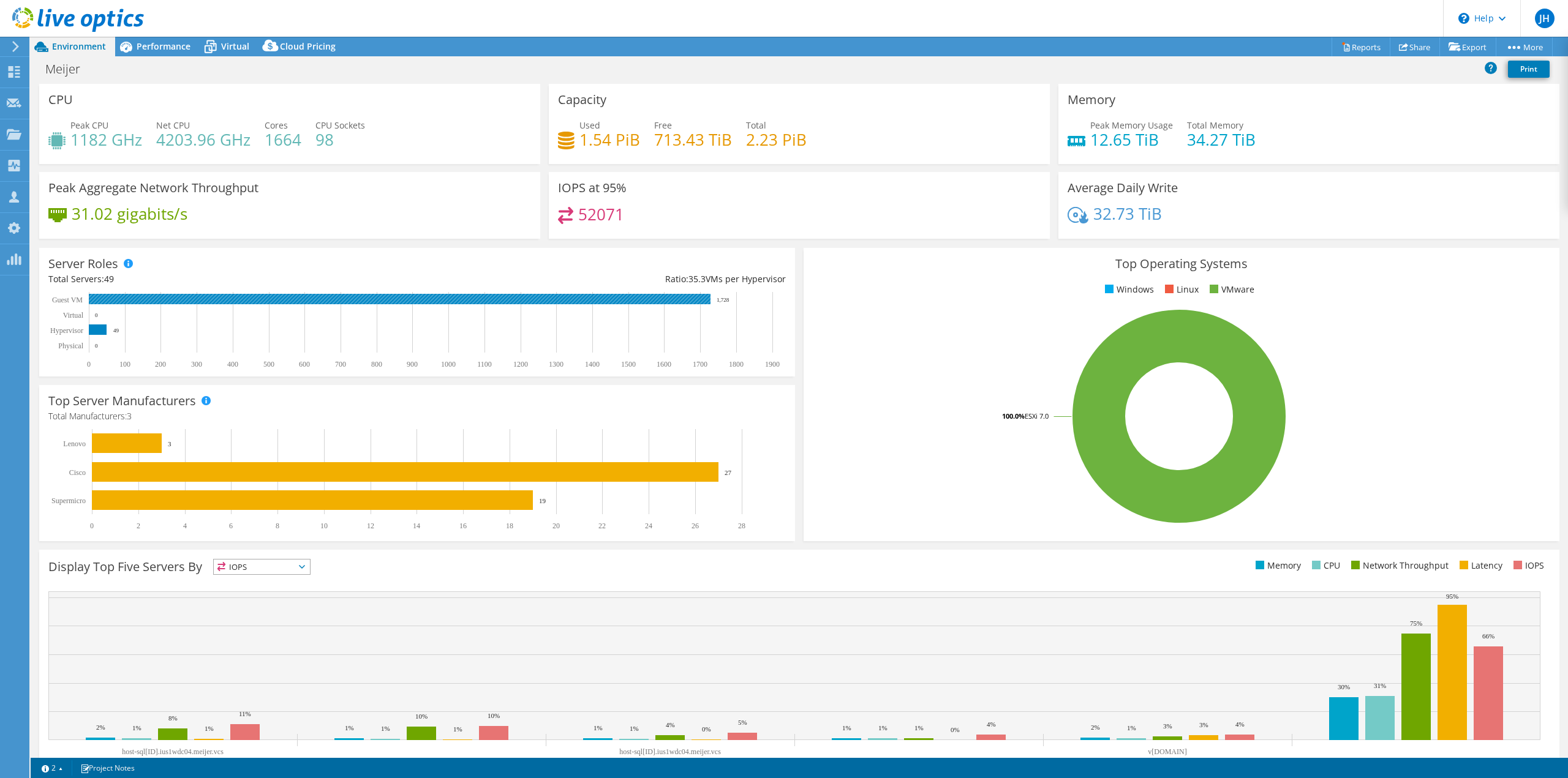 click 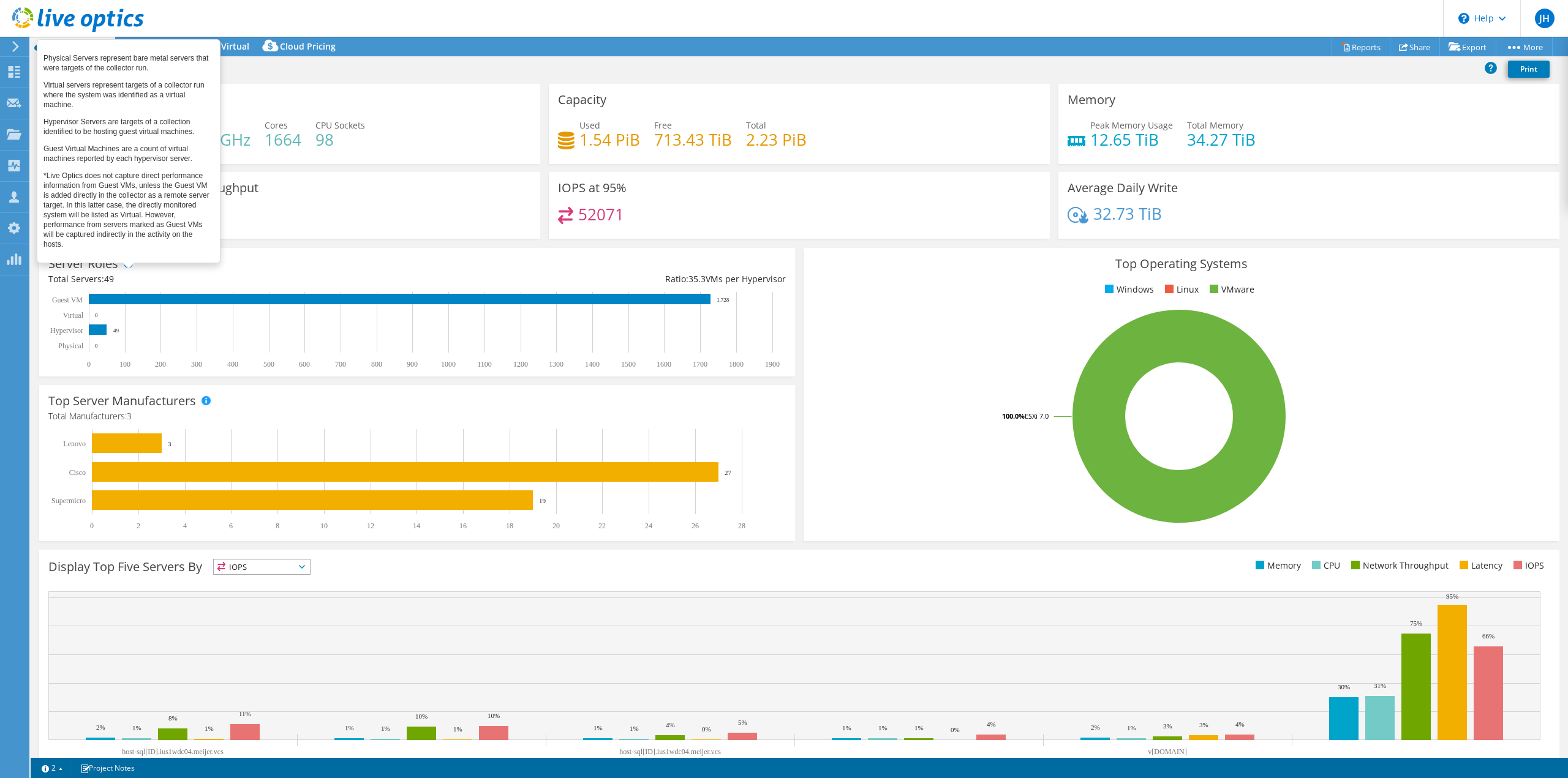 click at bounding box center [128, 263] 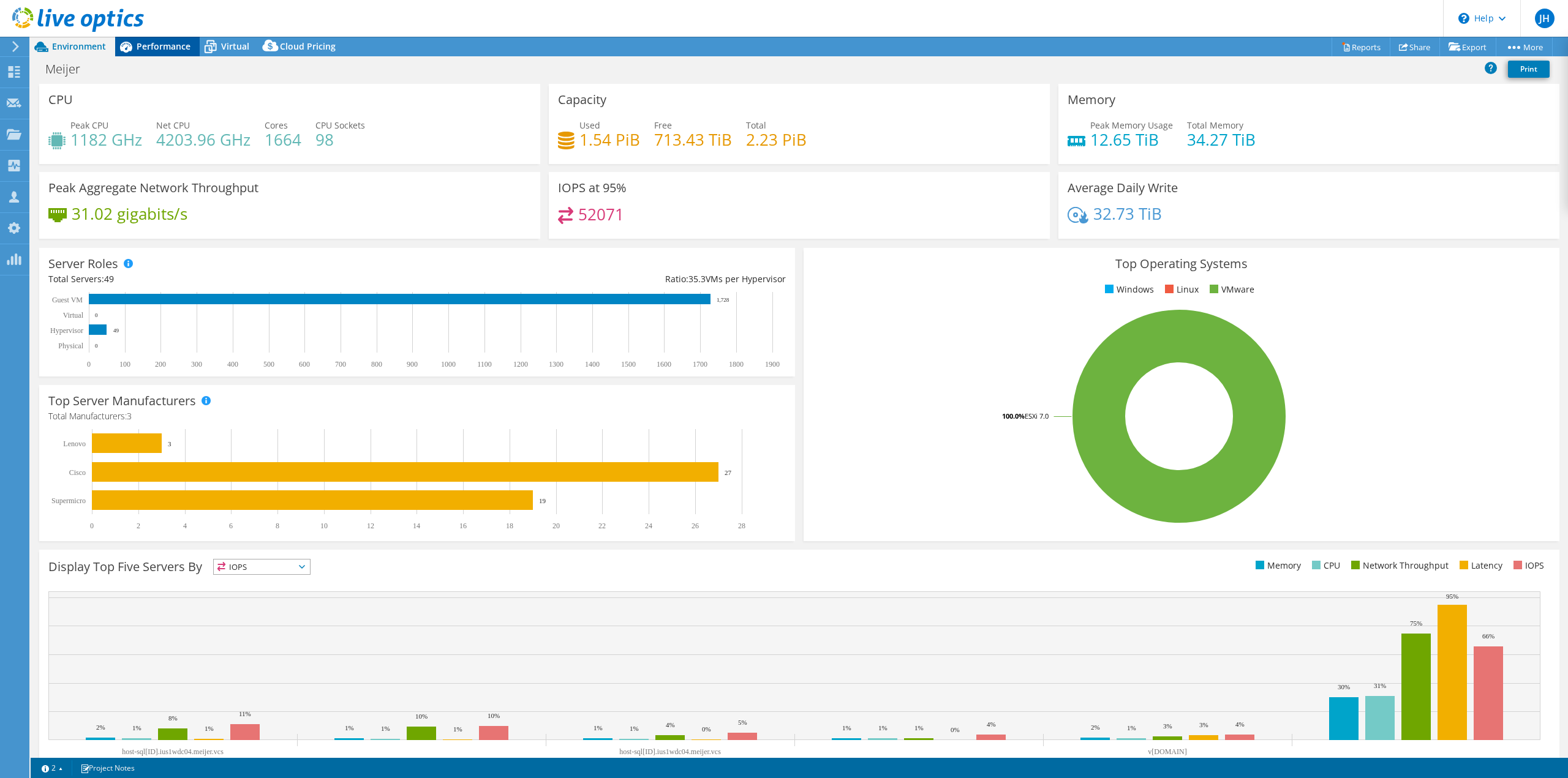 click on "Performance" at bounding box center [164, 46] 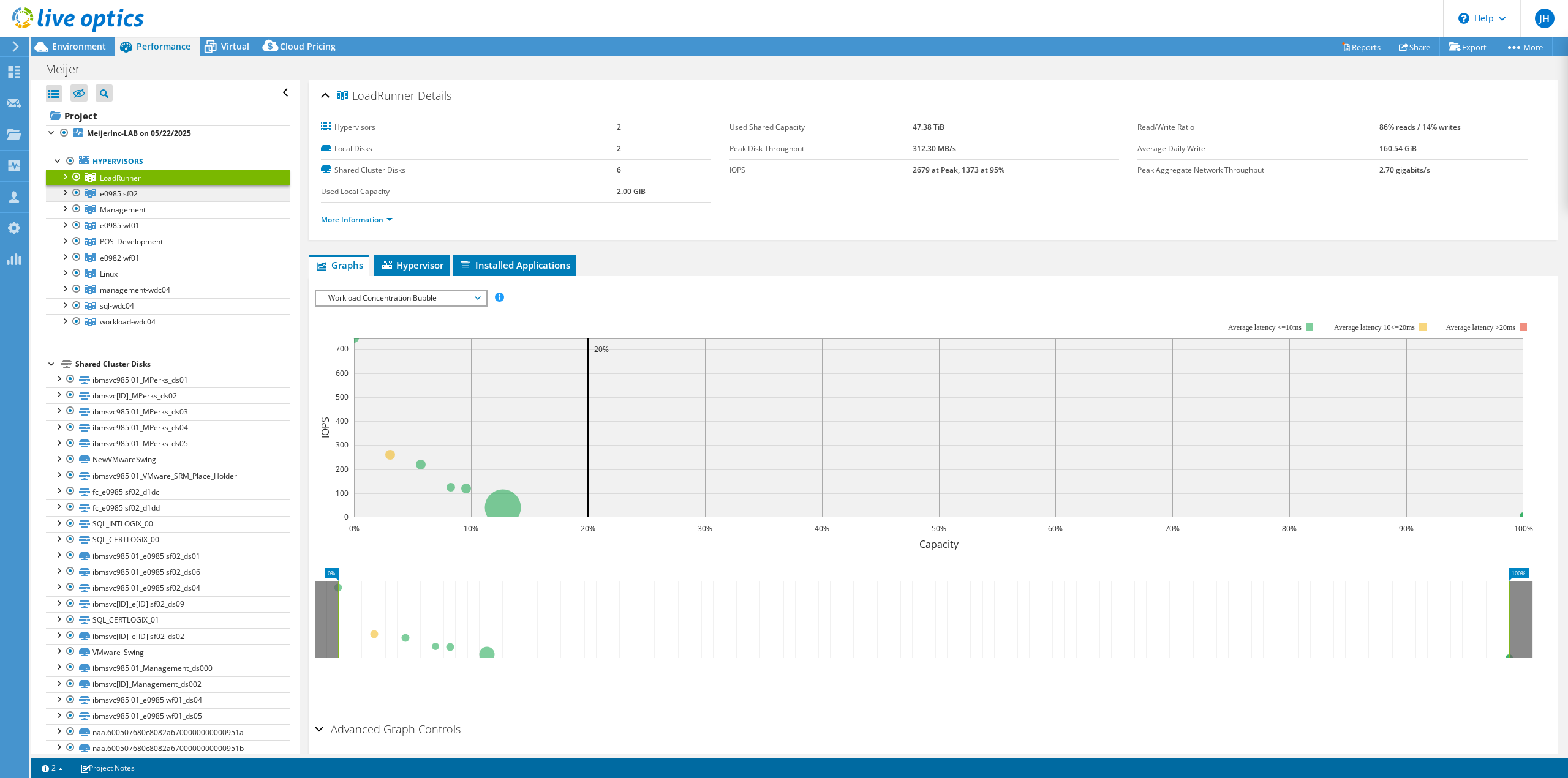 click on "e0985isf02" at bounding box center [120, 178] 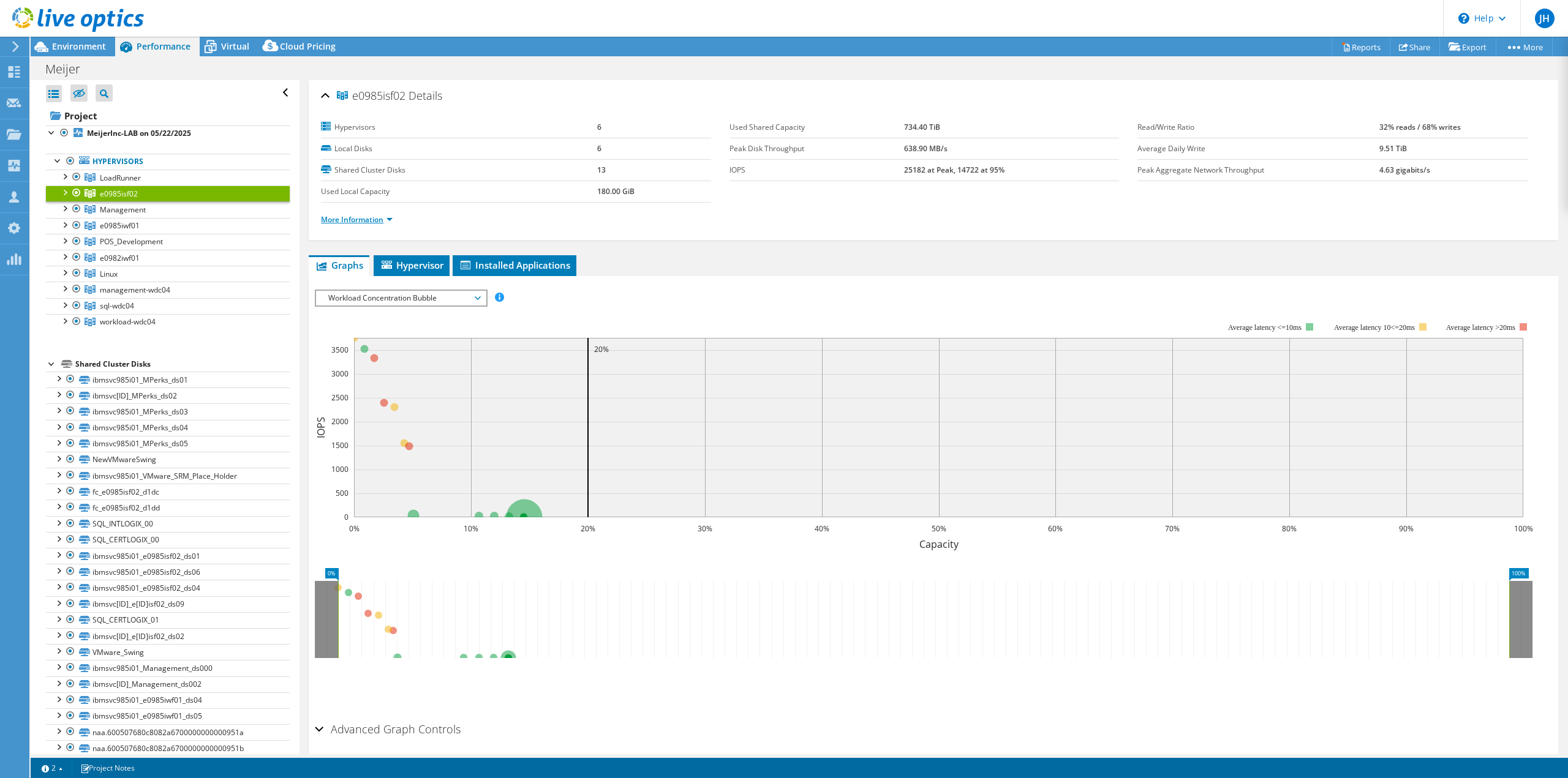 click on "More Information" at bounding box center [356, 219] 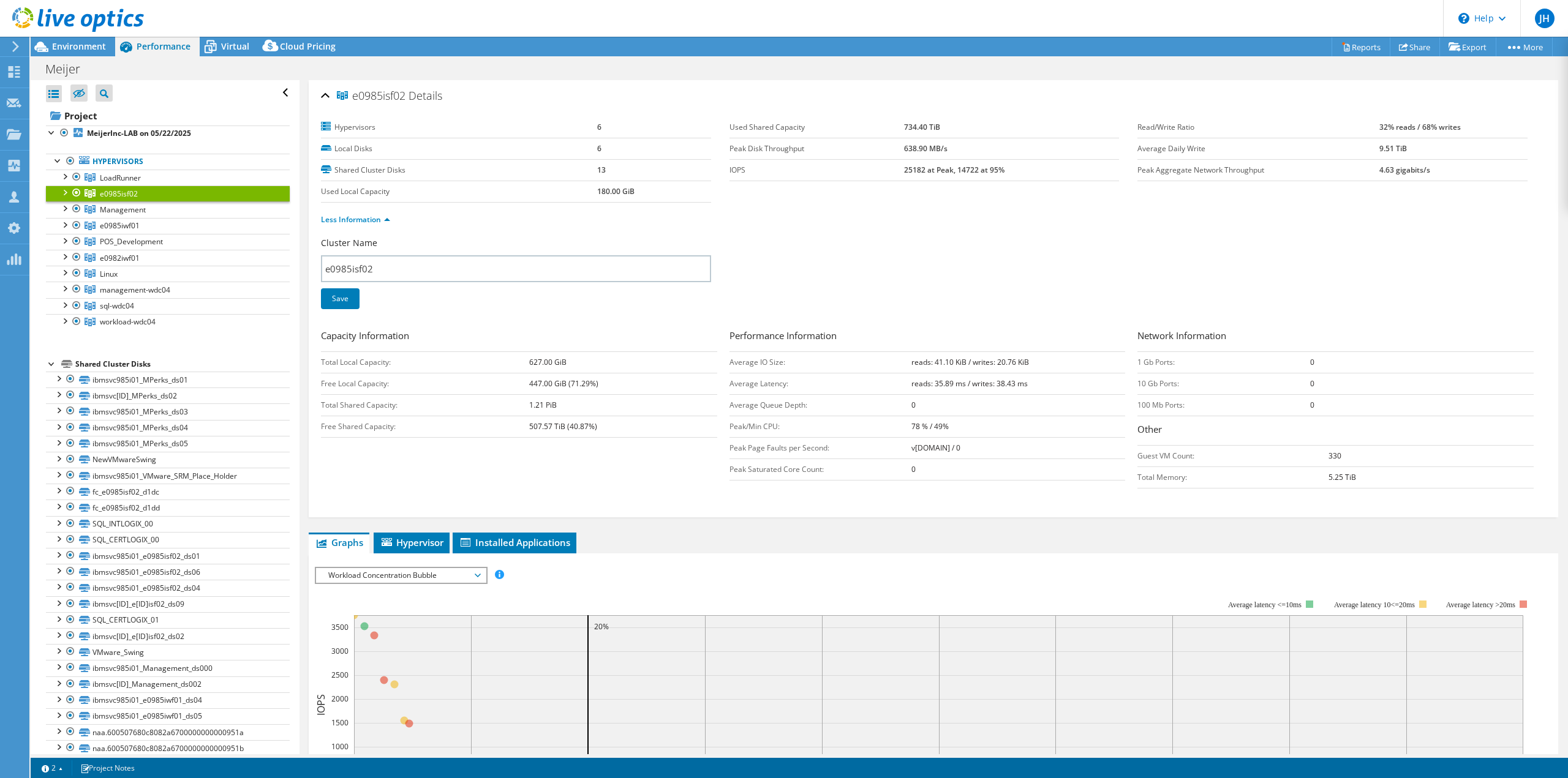 click on "e0985isf02" at bounding box center (119, 193) 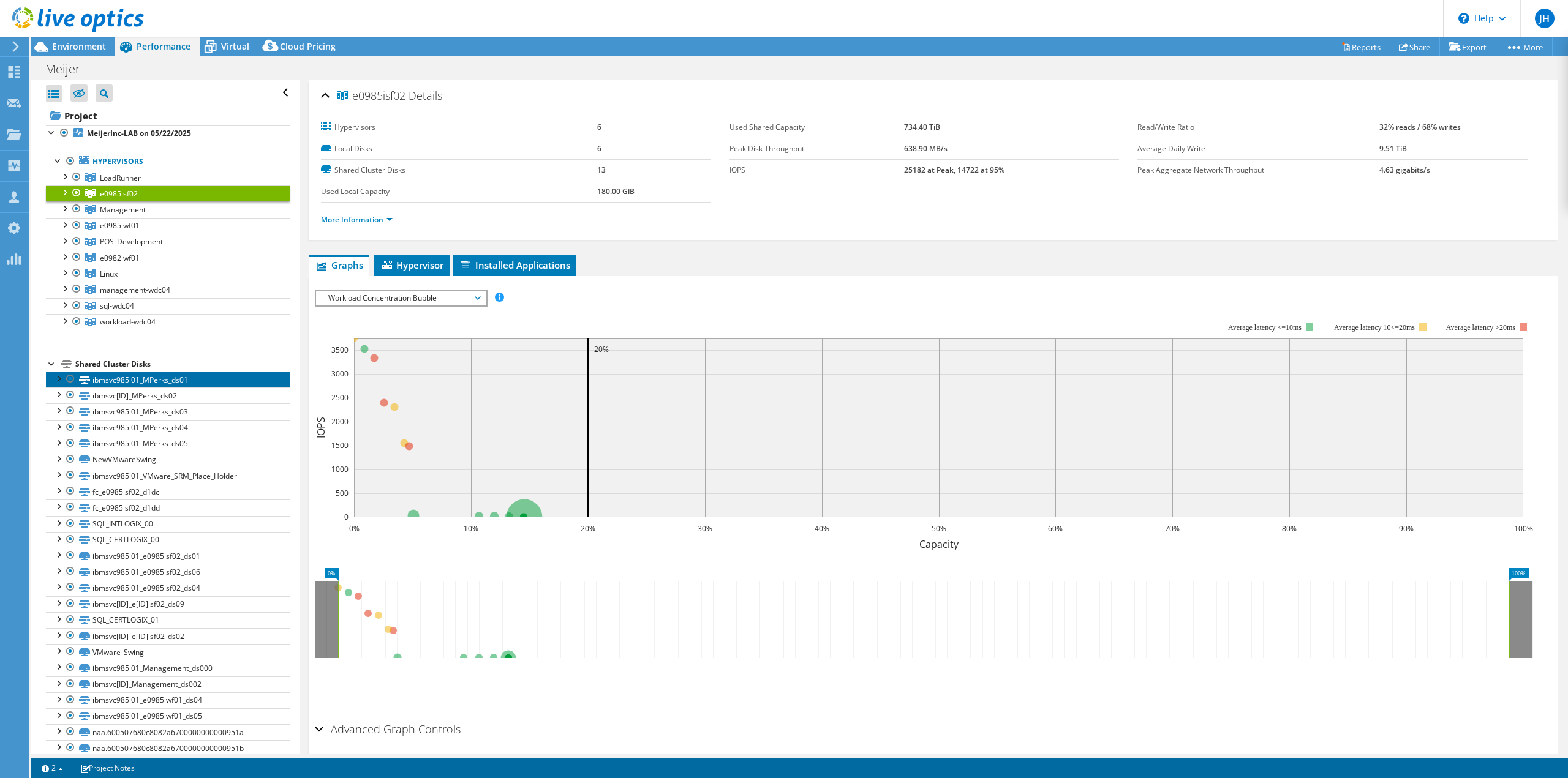 click on "ibmsvc985i01_MPerks_ds01" at bounding box center [168, 380] 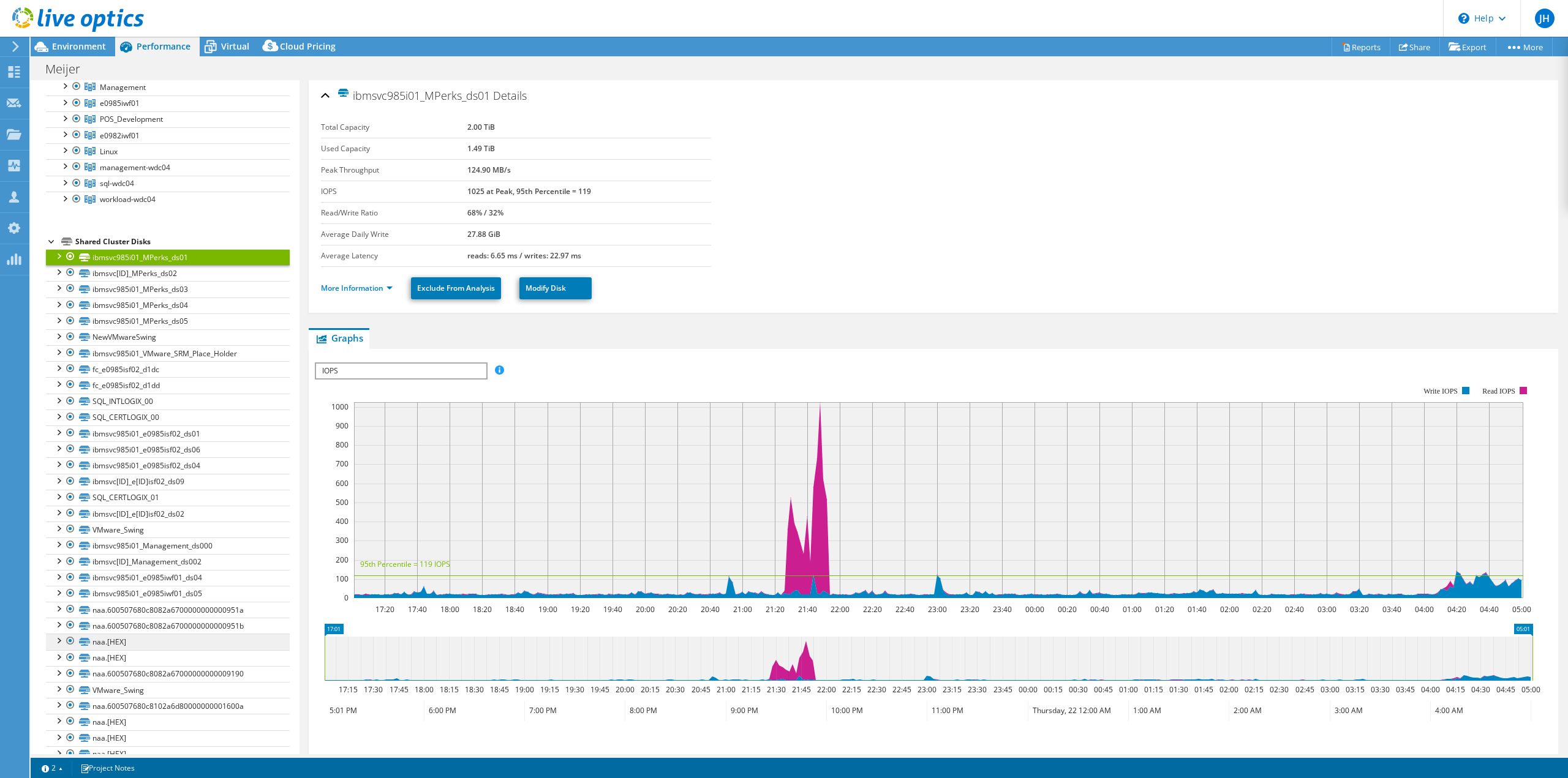 scroll, scrollTop: 0, scrollLeft: 0, axis: both 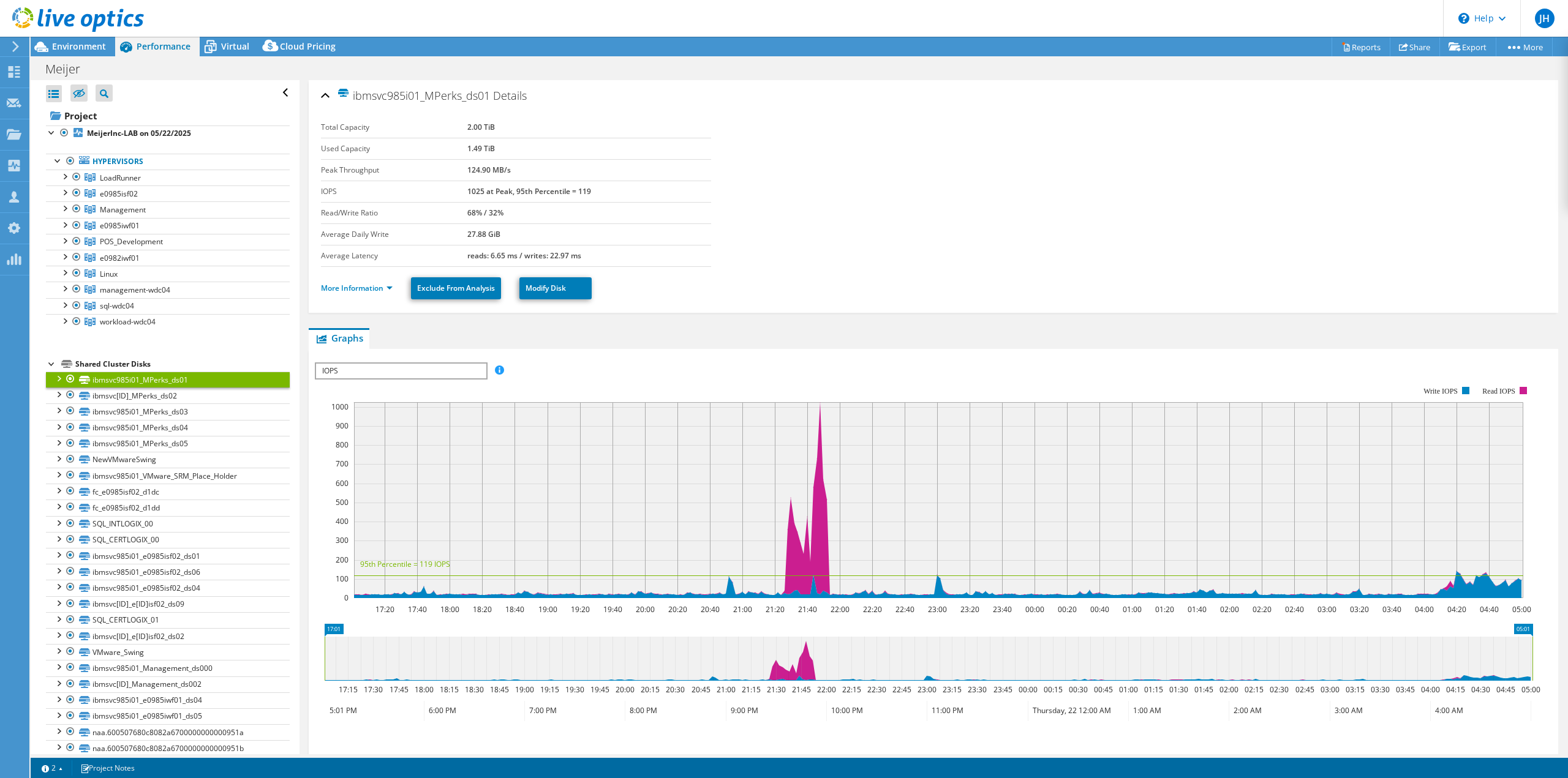 click on "IOPS" at bounding box center (401, 371) 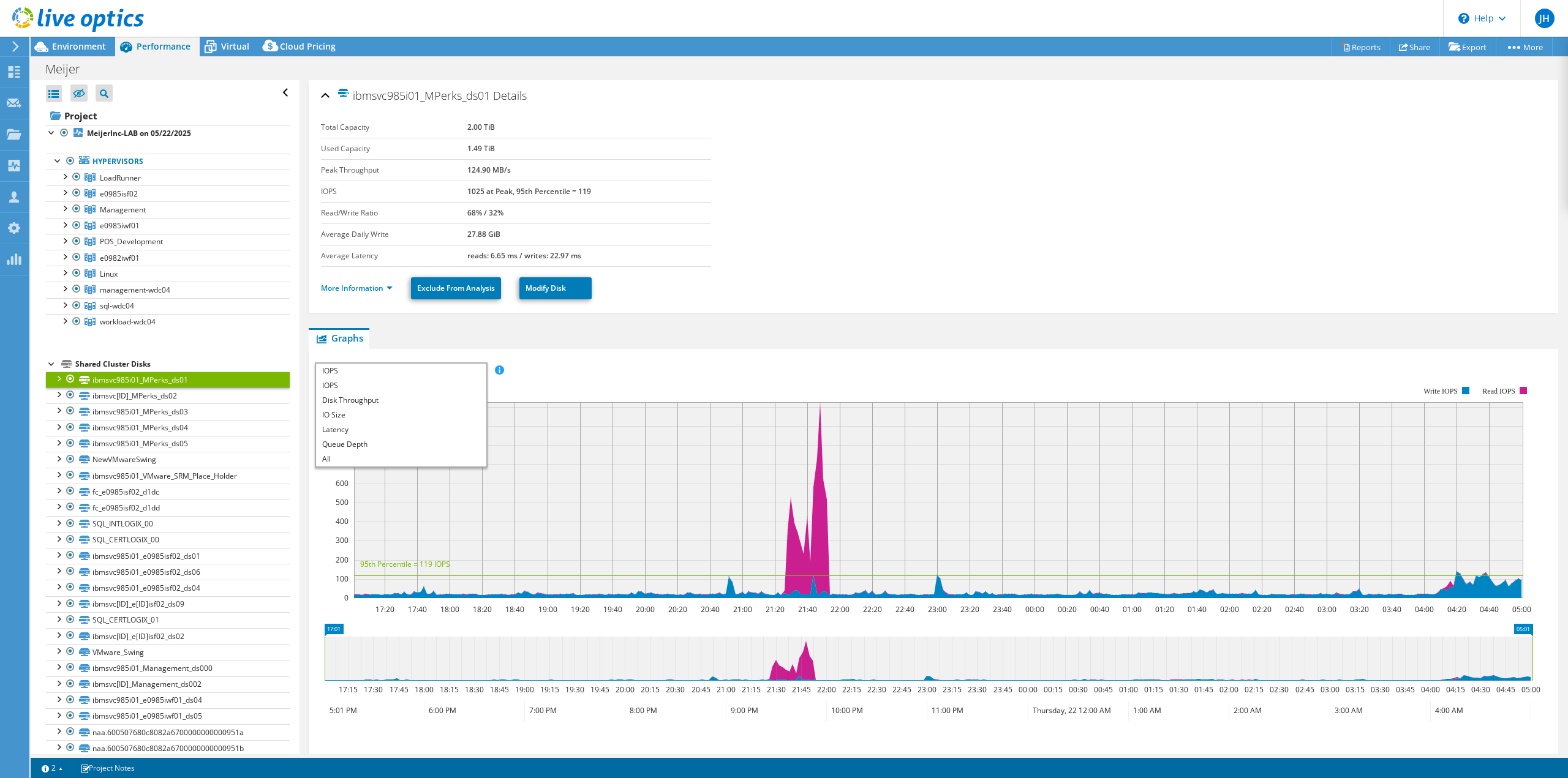 click on "ibmsvc985i01_MPerks_ds01
Details
Total Capacity
2.00 TiB
Used Capacity
1.49 TiB
Peak Throughput
124.90 MB/s
IOPS
1025 at Peak, 95th Percentile = 119
68% / 32%" at bounding box center [933, 473] 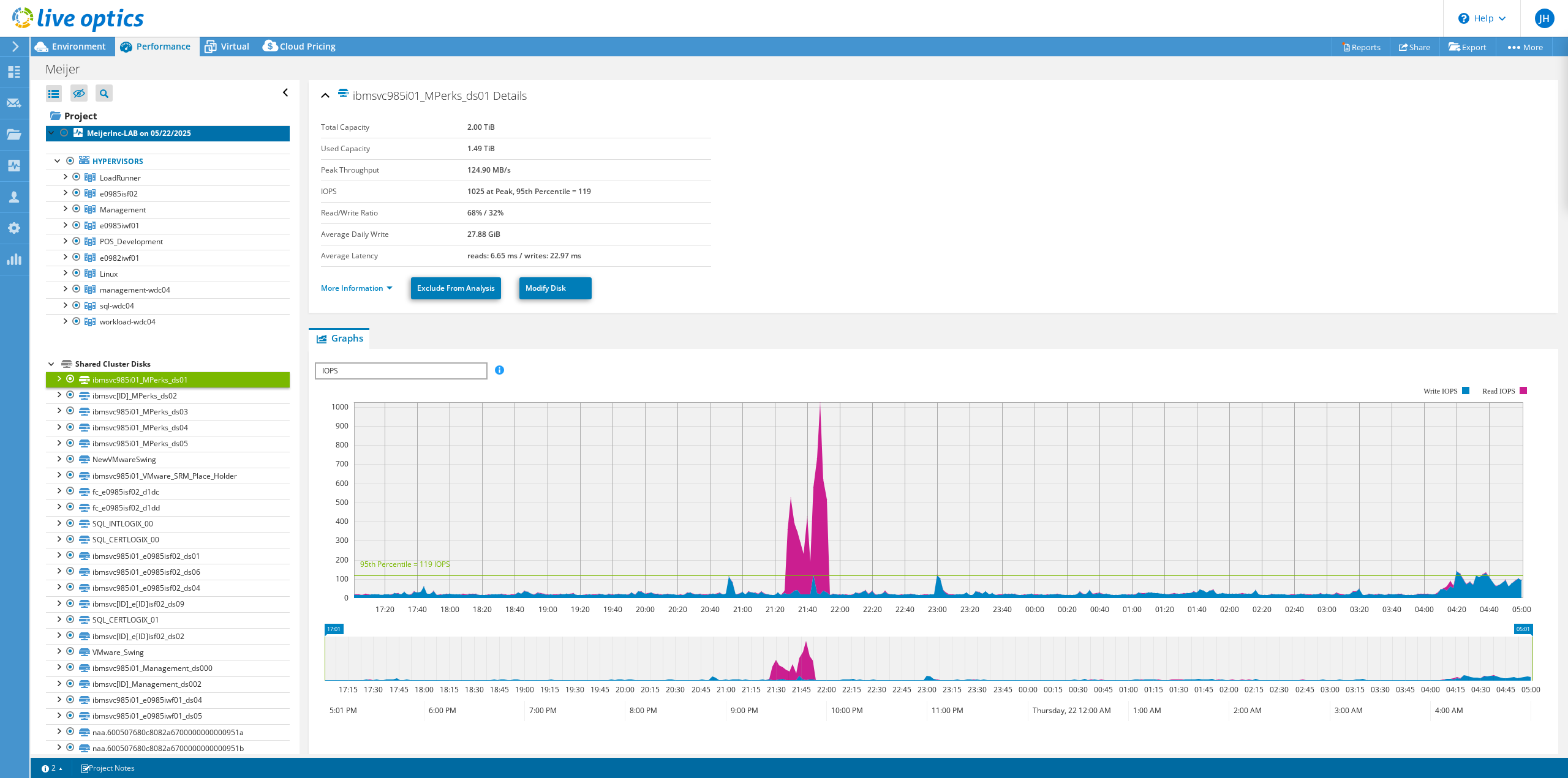 click on "MeijerInc-LAB on 05/22/2025" at bounding box center [139, 133] 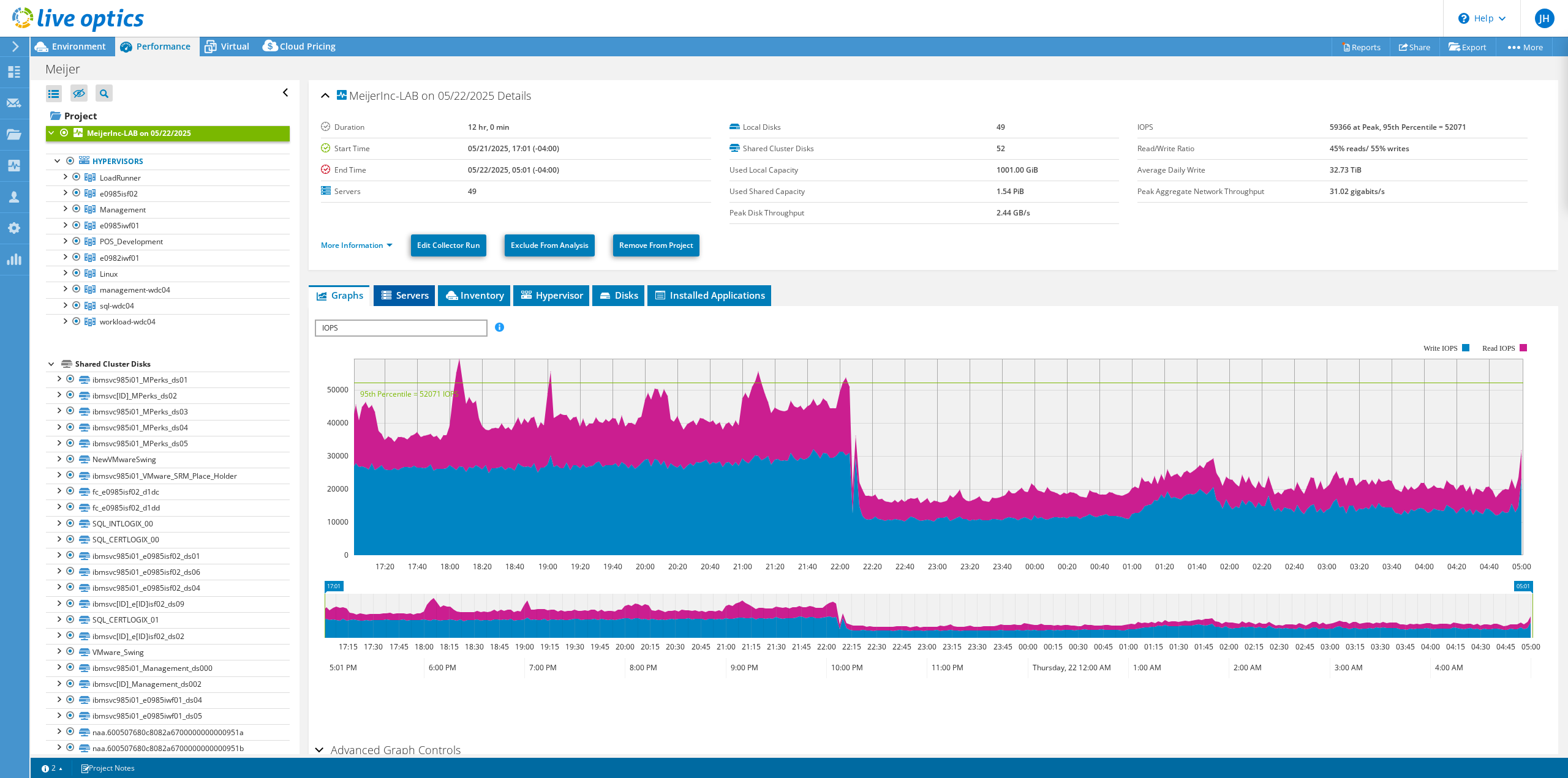 click on "Servers" at bounding box center [404, 296] 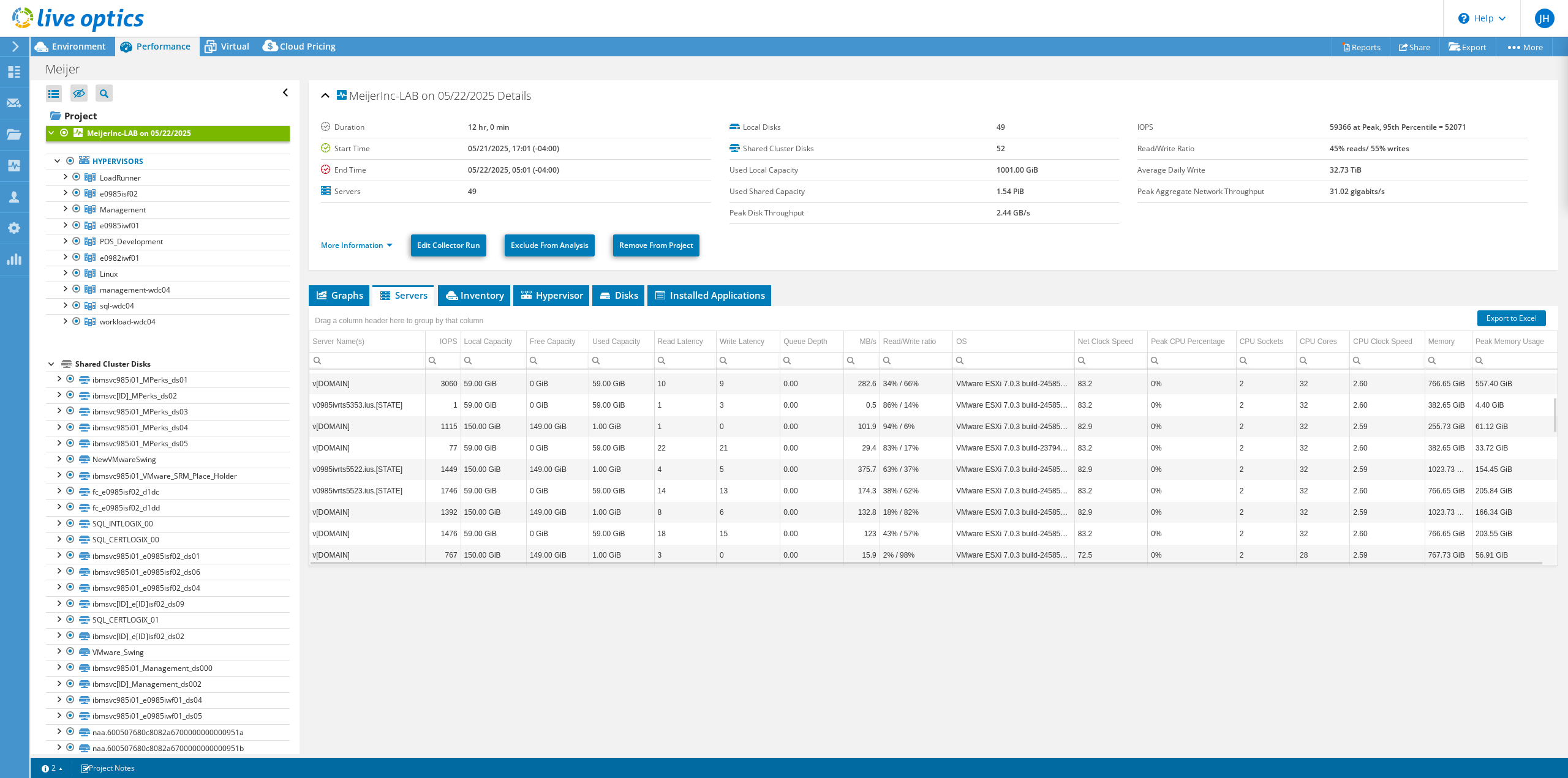 scroll, scrollTop: 0, scrollLeft: 0, axis: both 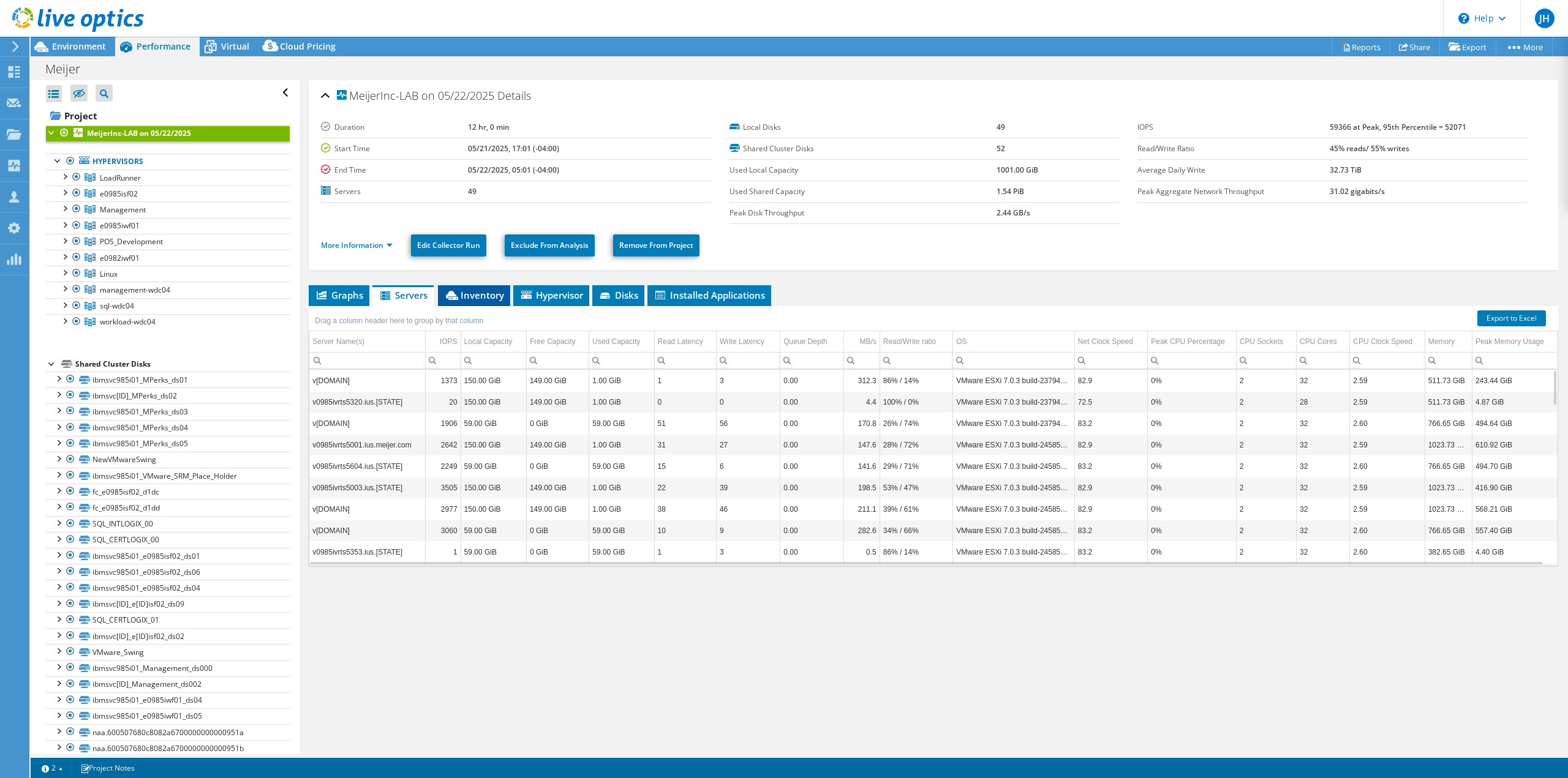 click on "Inventory" at bounding box center (474, 296) 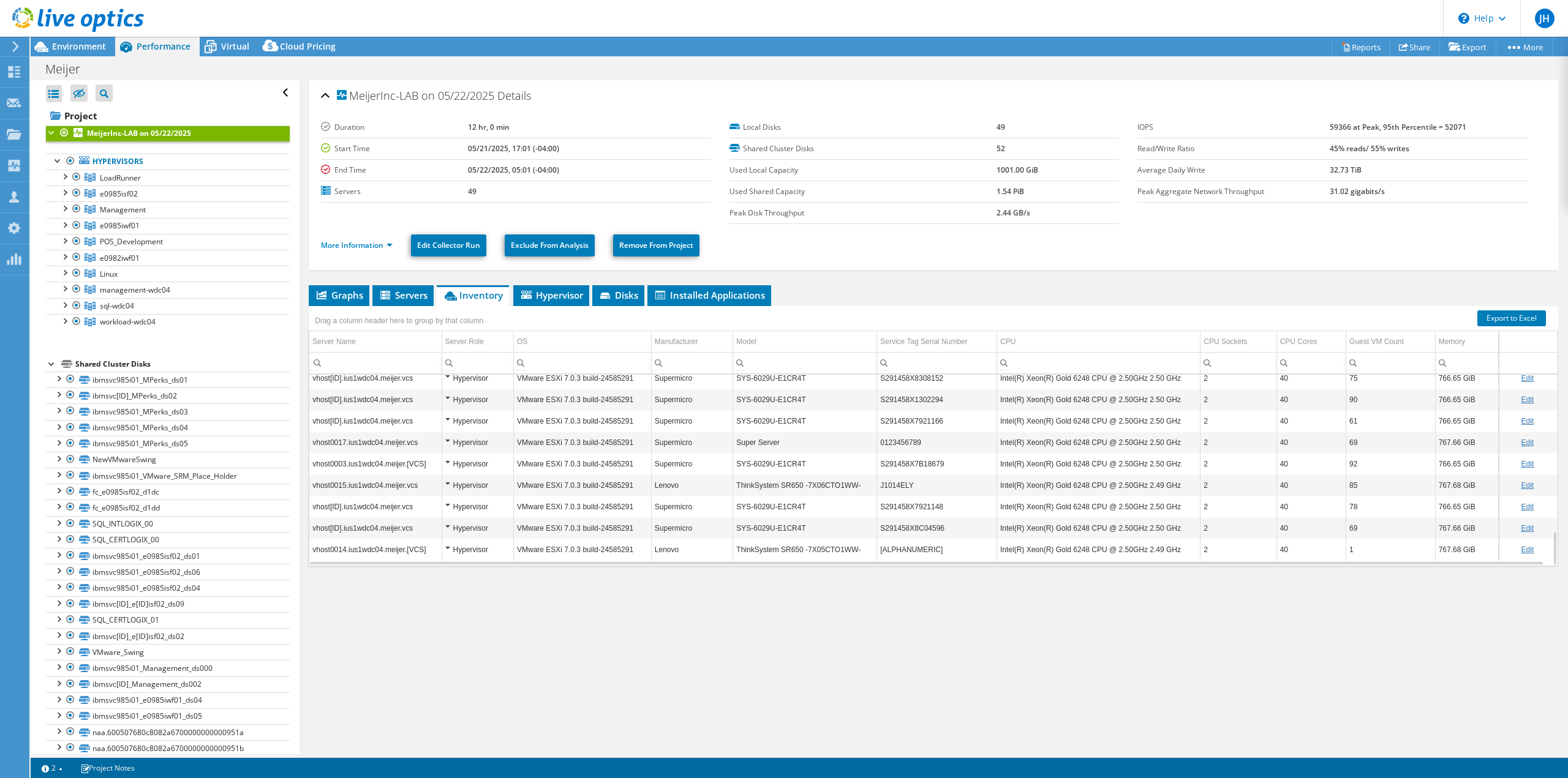 scroll, scrollTop: 864, scrollLeft: 0, axis: vertical 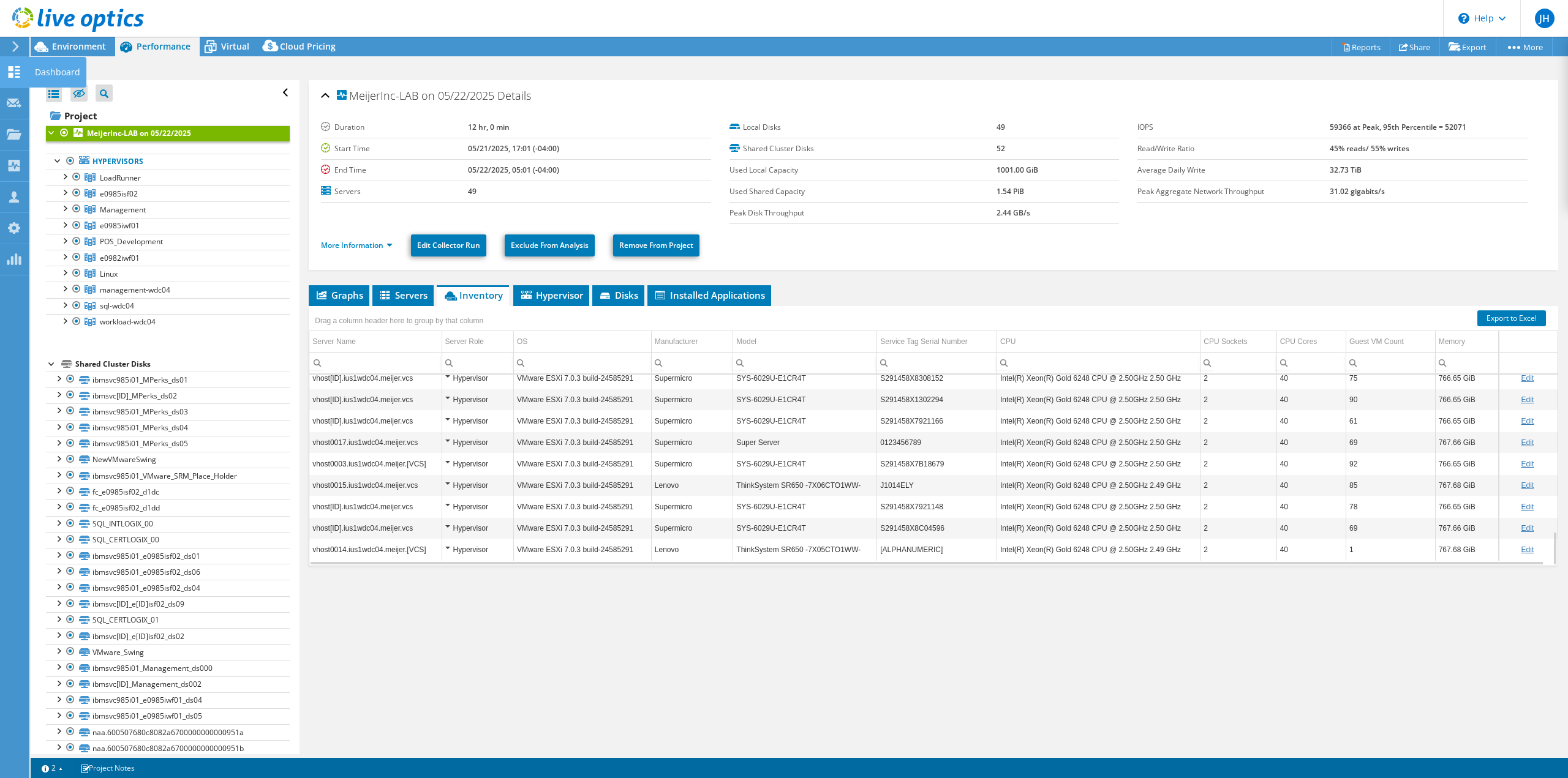 click 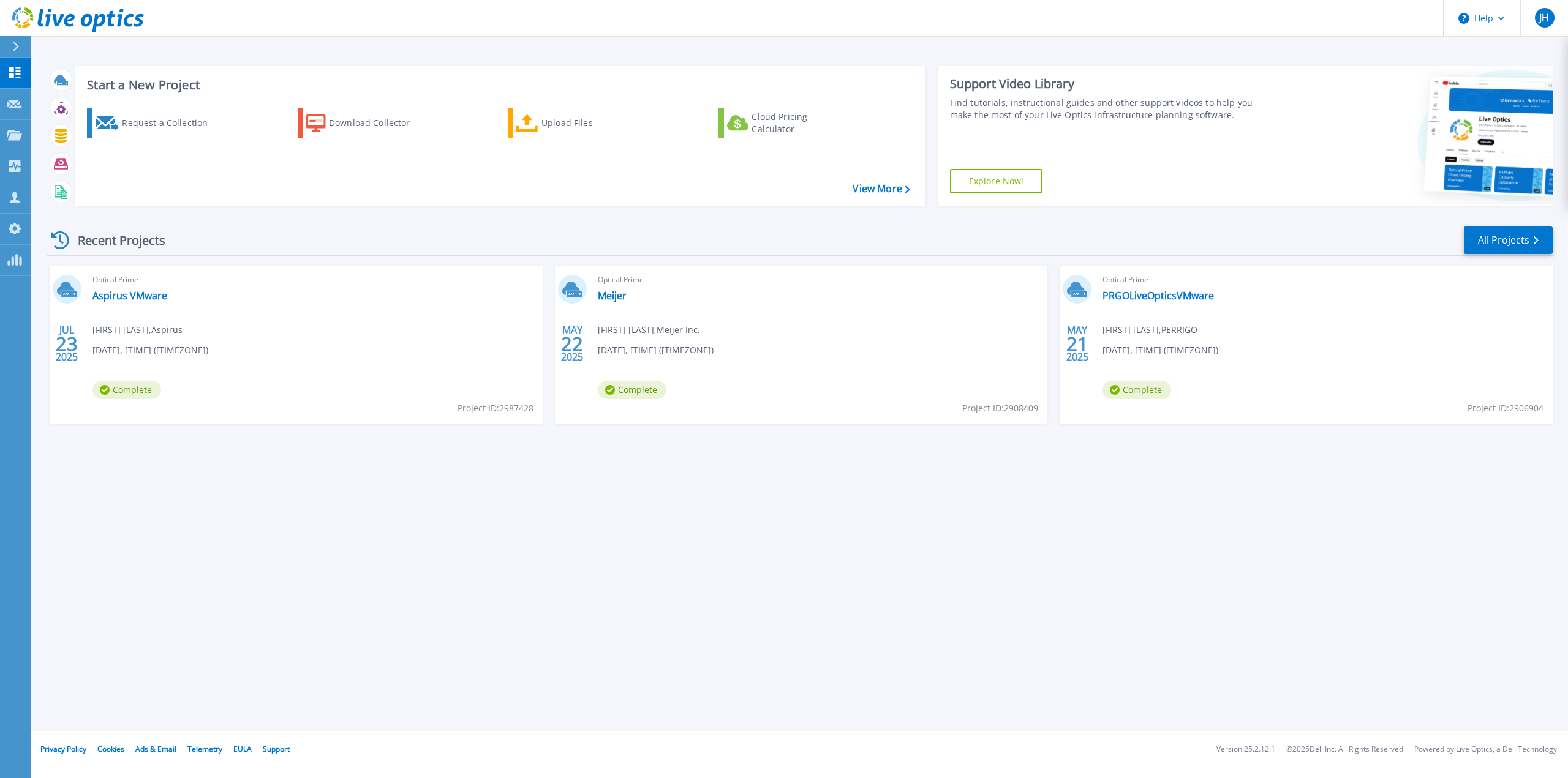 scroll, scrollTop: 0, scrollLeft: 0, axis: both 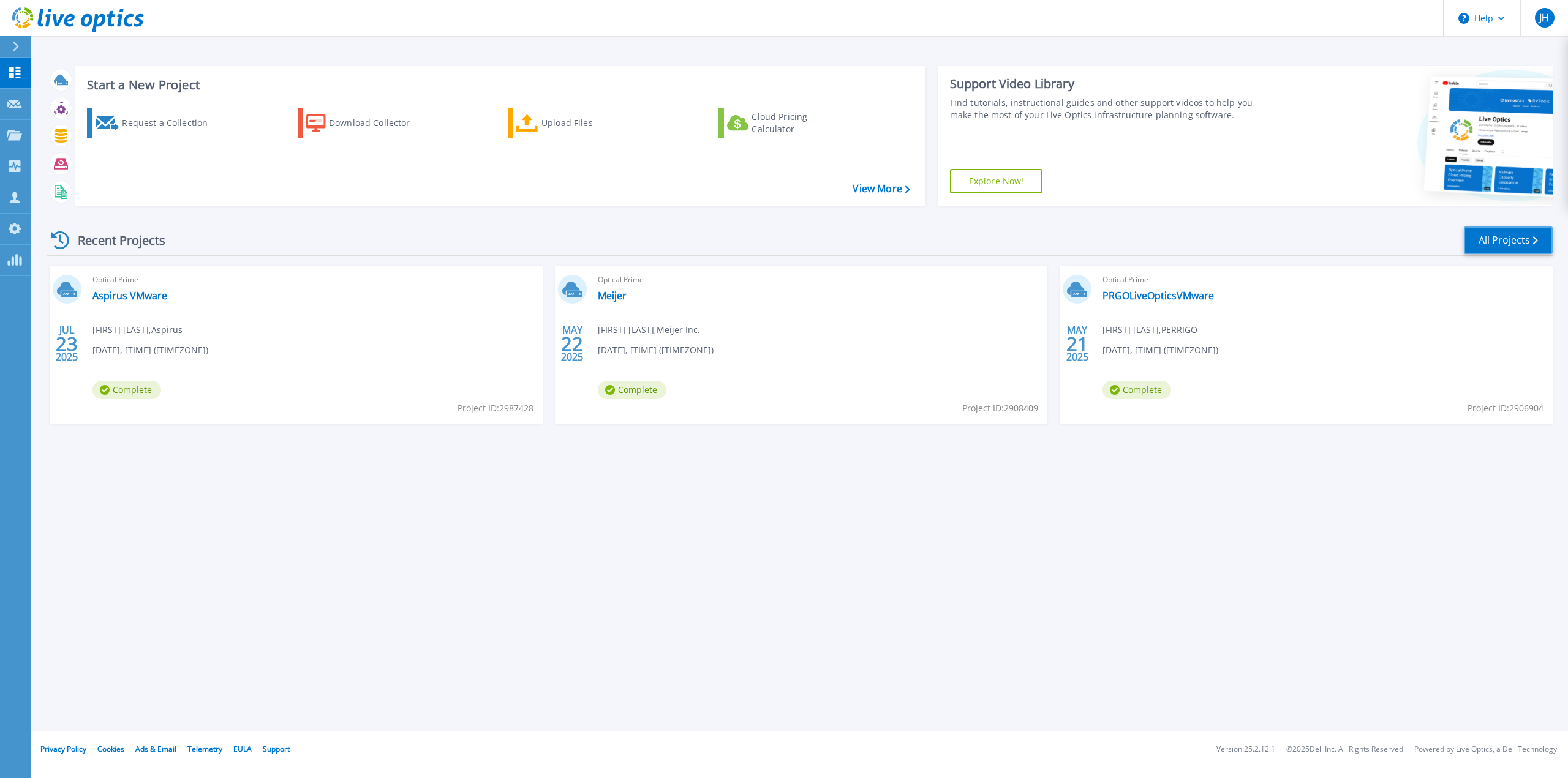 click on "All Projects" at bounding box center (1508, 240) 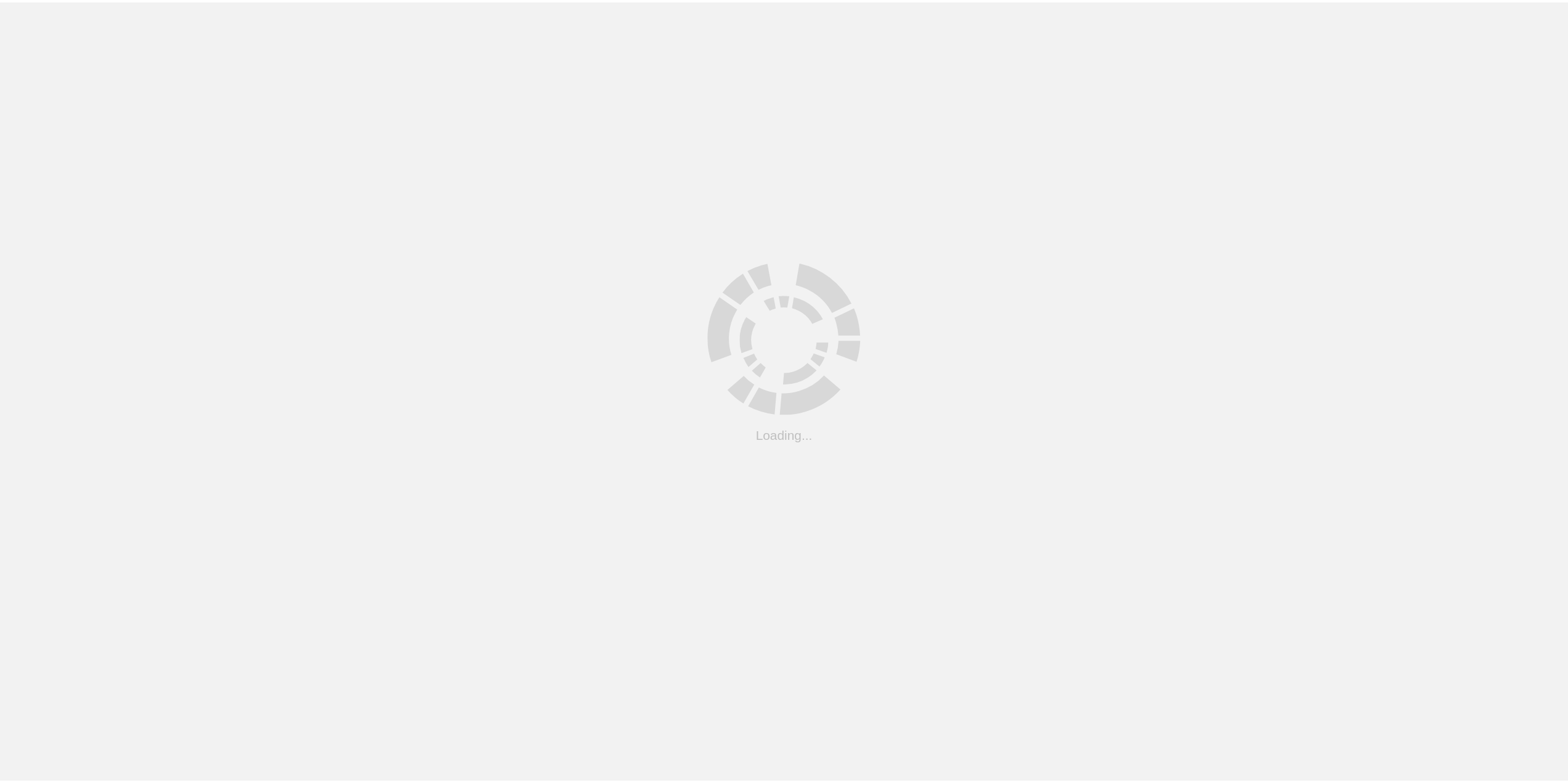 scroll, scrollTop: 0, scrollLeft: 0, axis: both 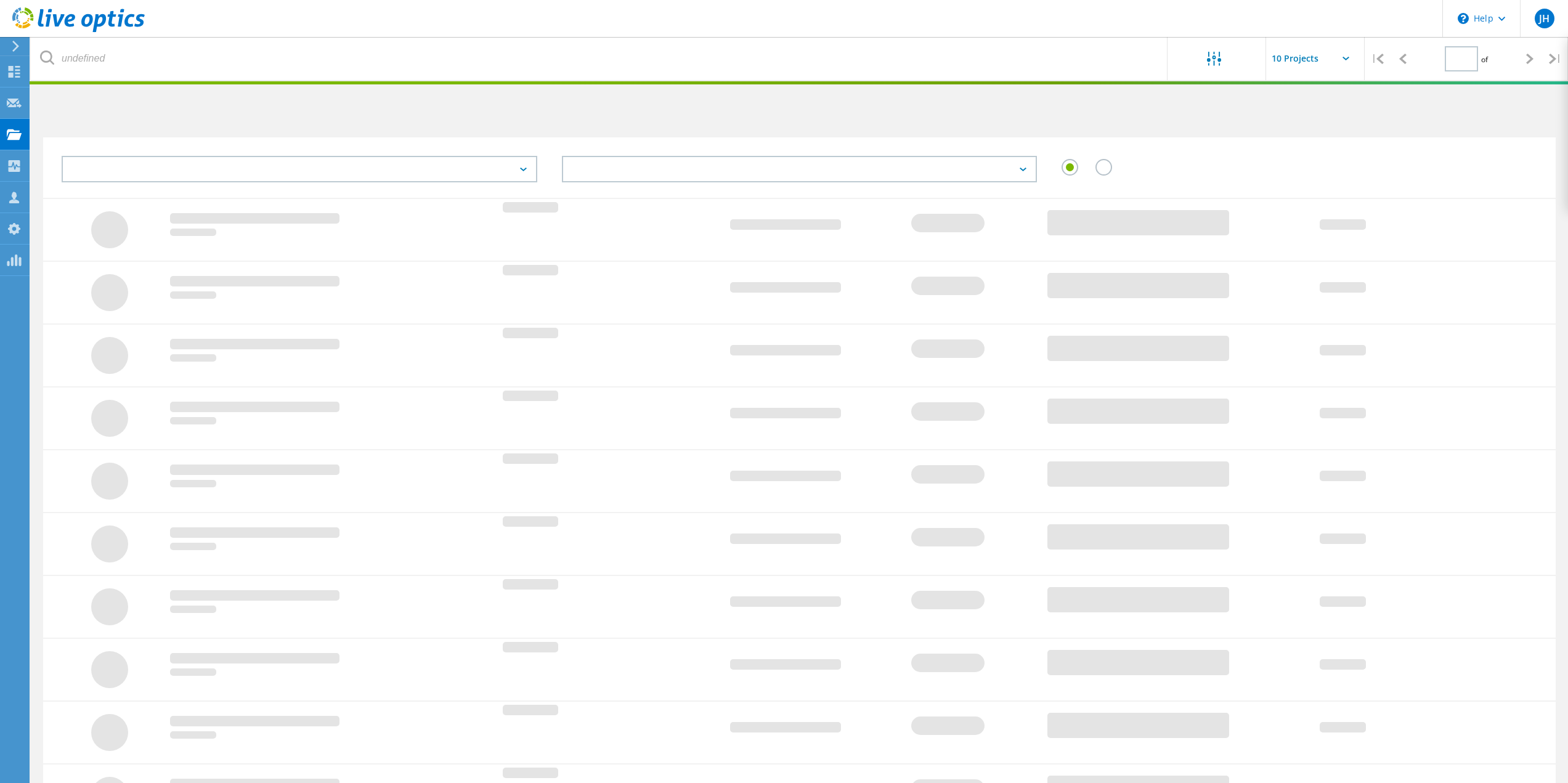 type on "1" 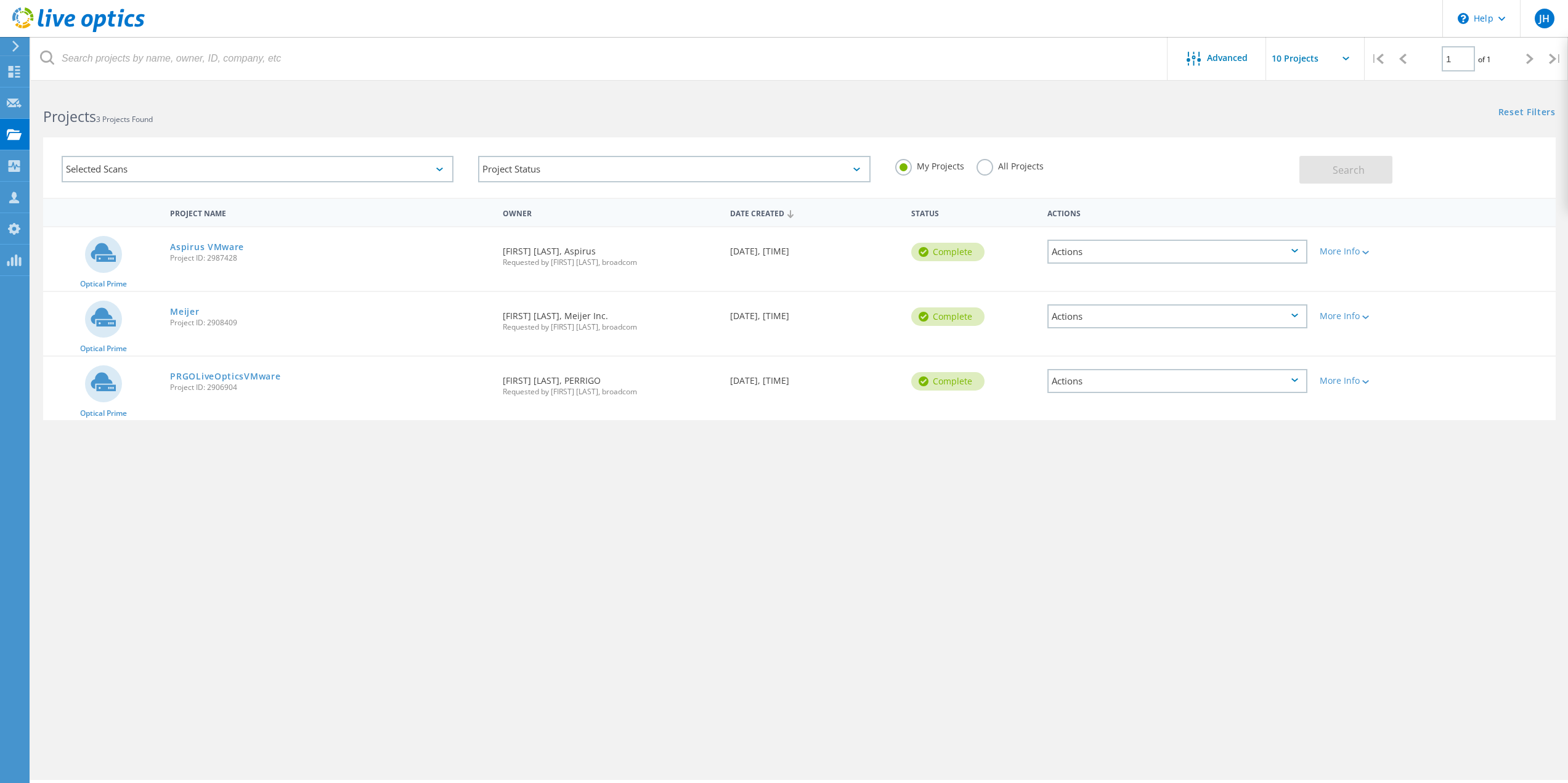 click on "Actions" 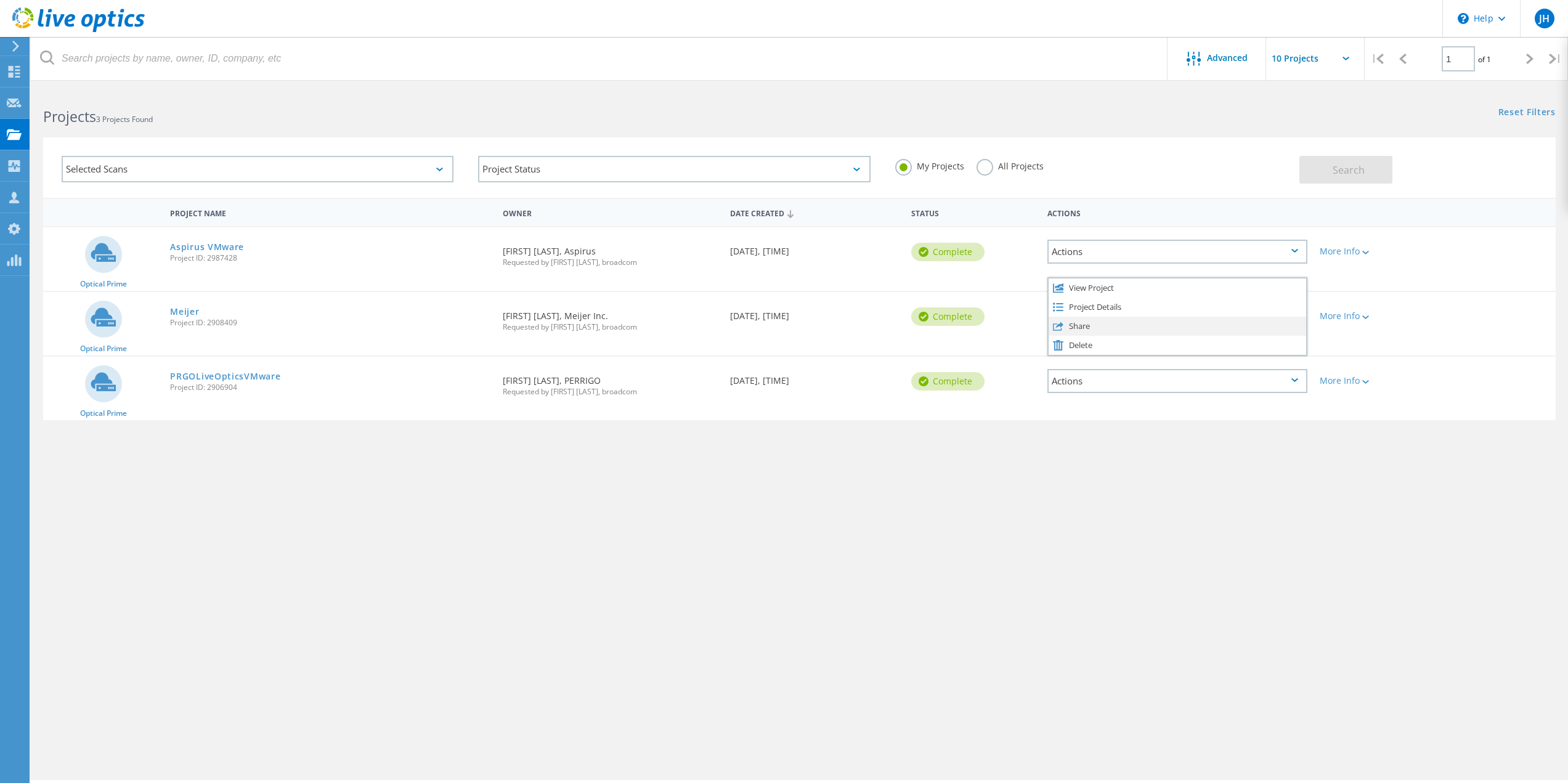 click on "Share" 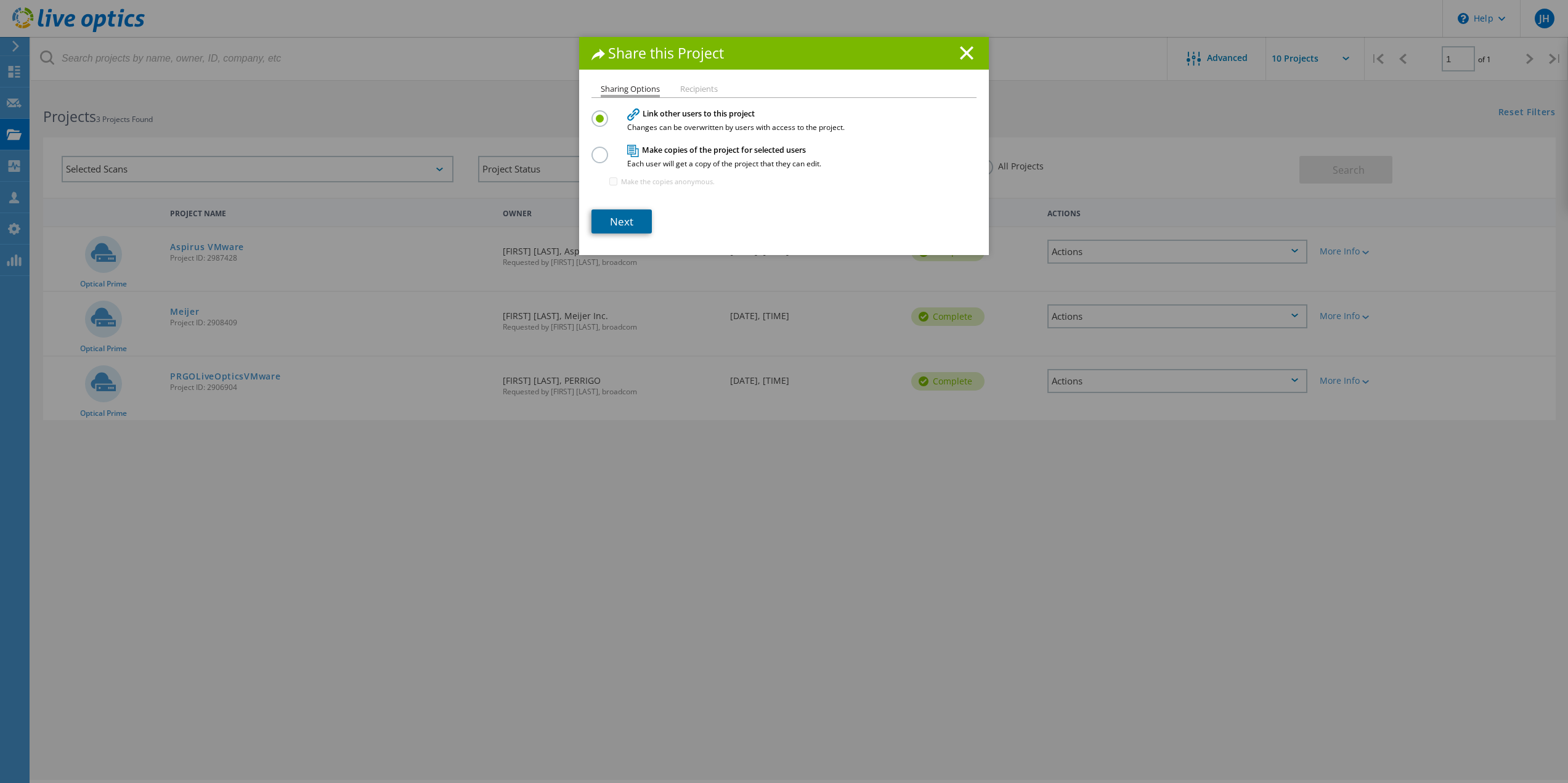 click on "Next" at bounding box center [622, 221] 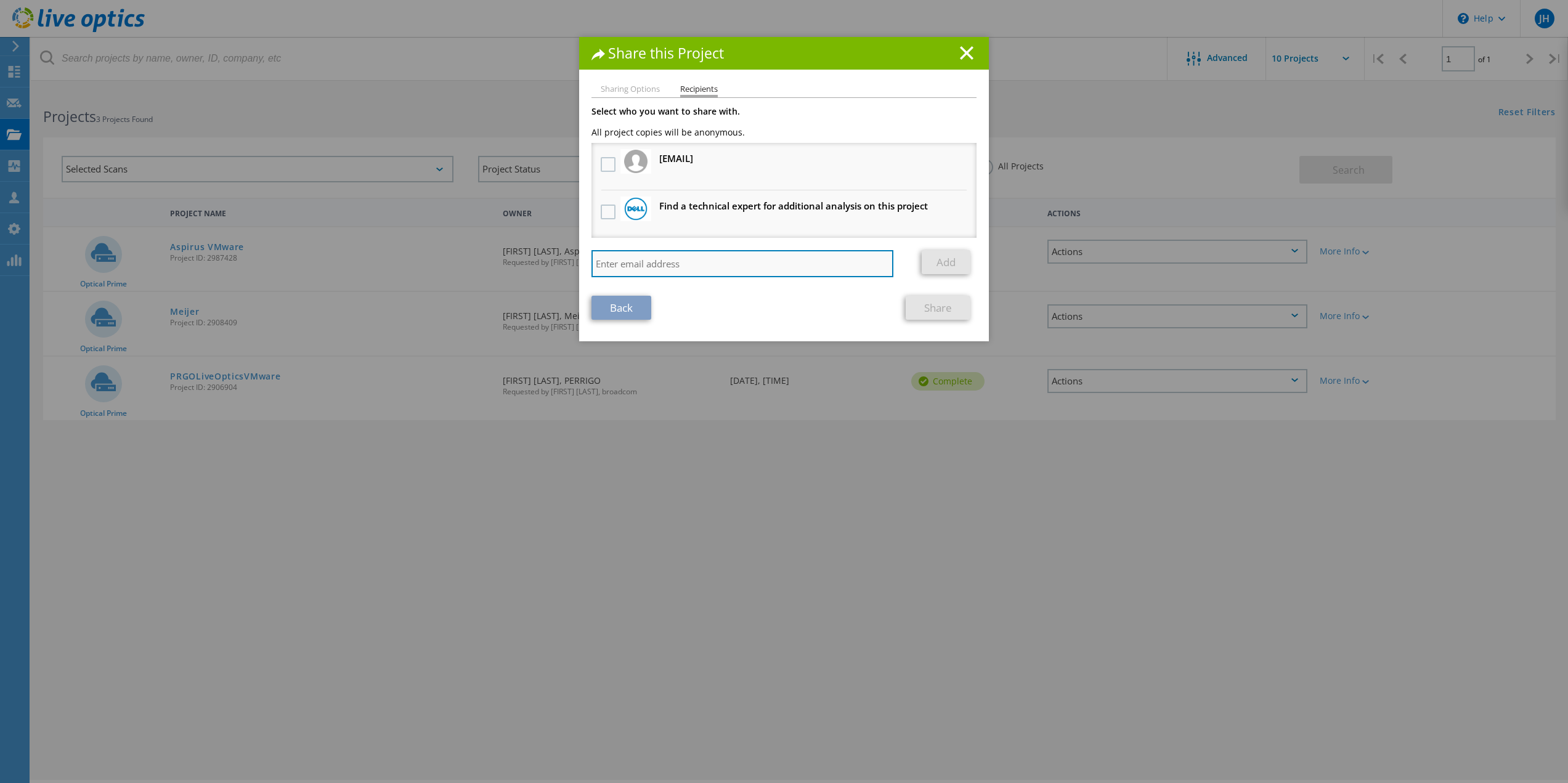 click at bounding box center [742, 264] 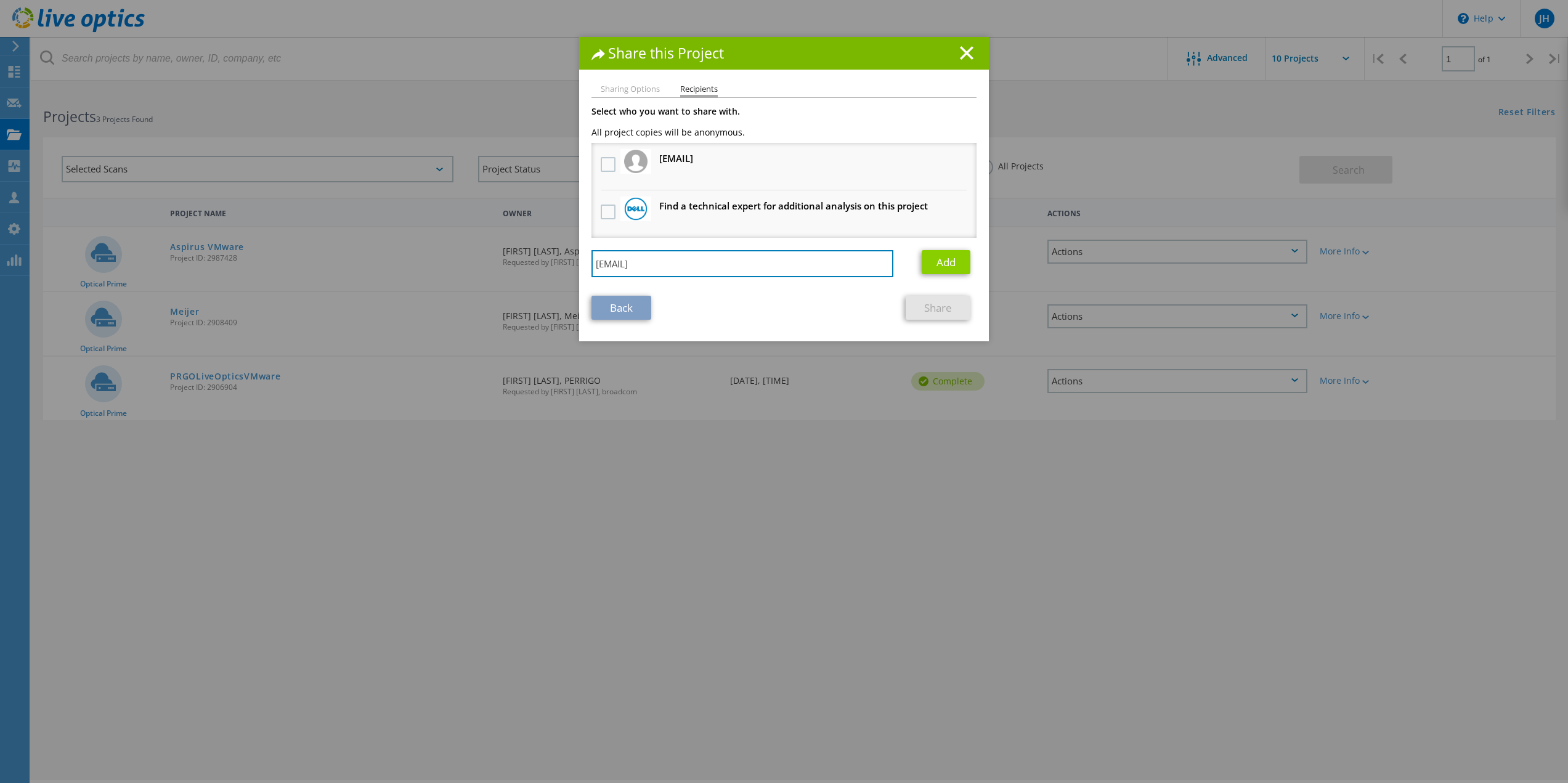 type on "joshua.davis@broadcom.com" 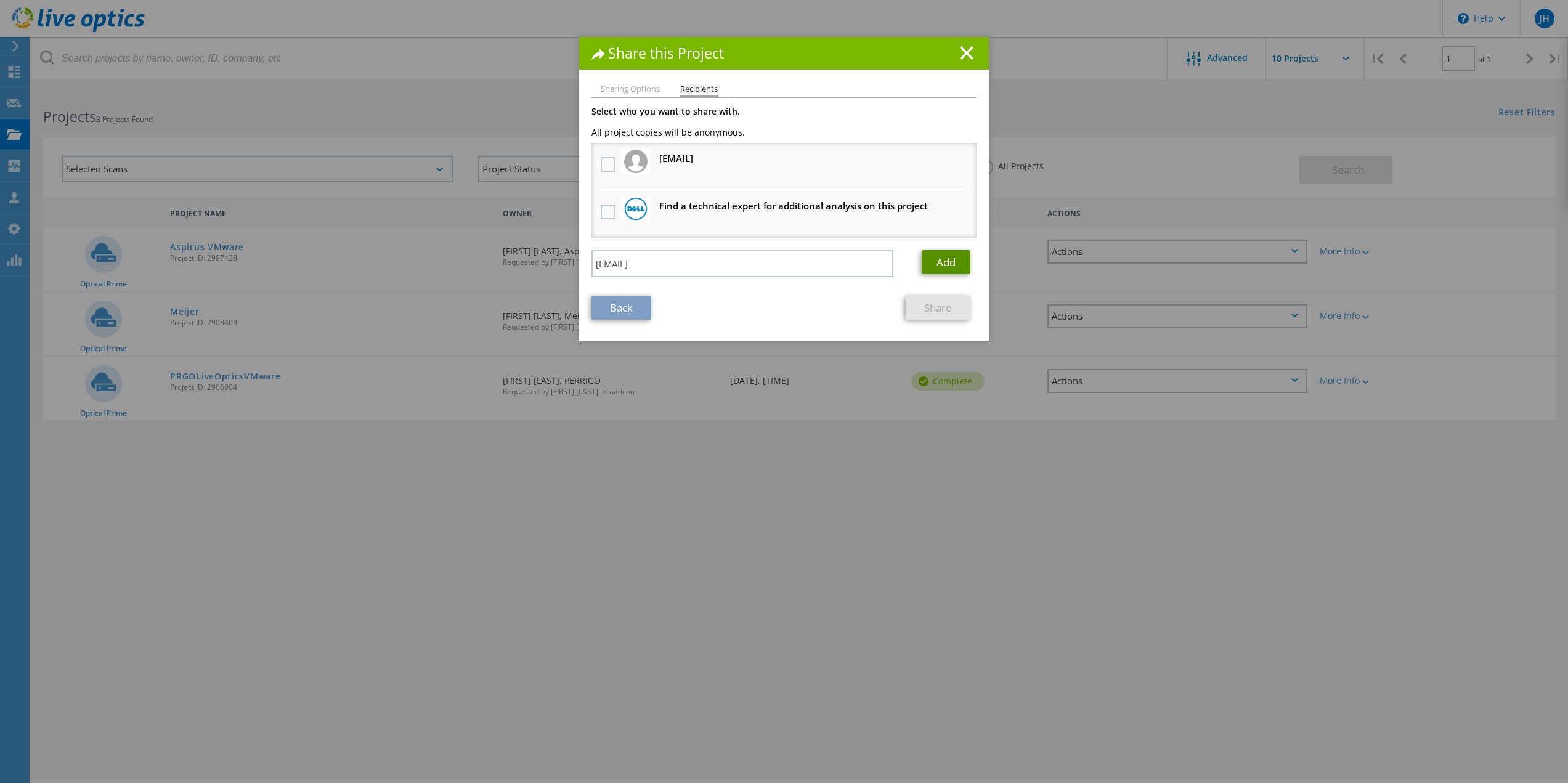 click on "Add" at bounding box center (946, 262) 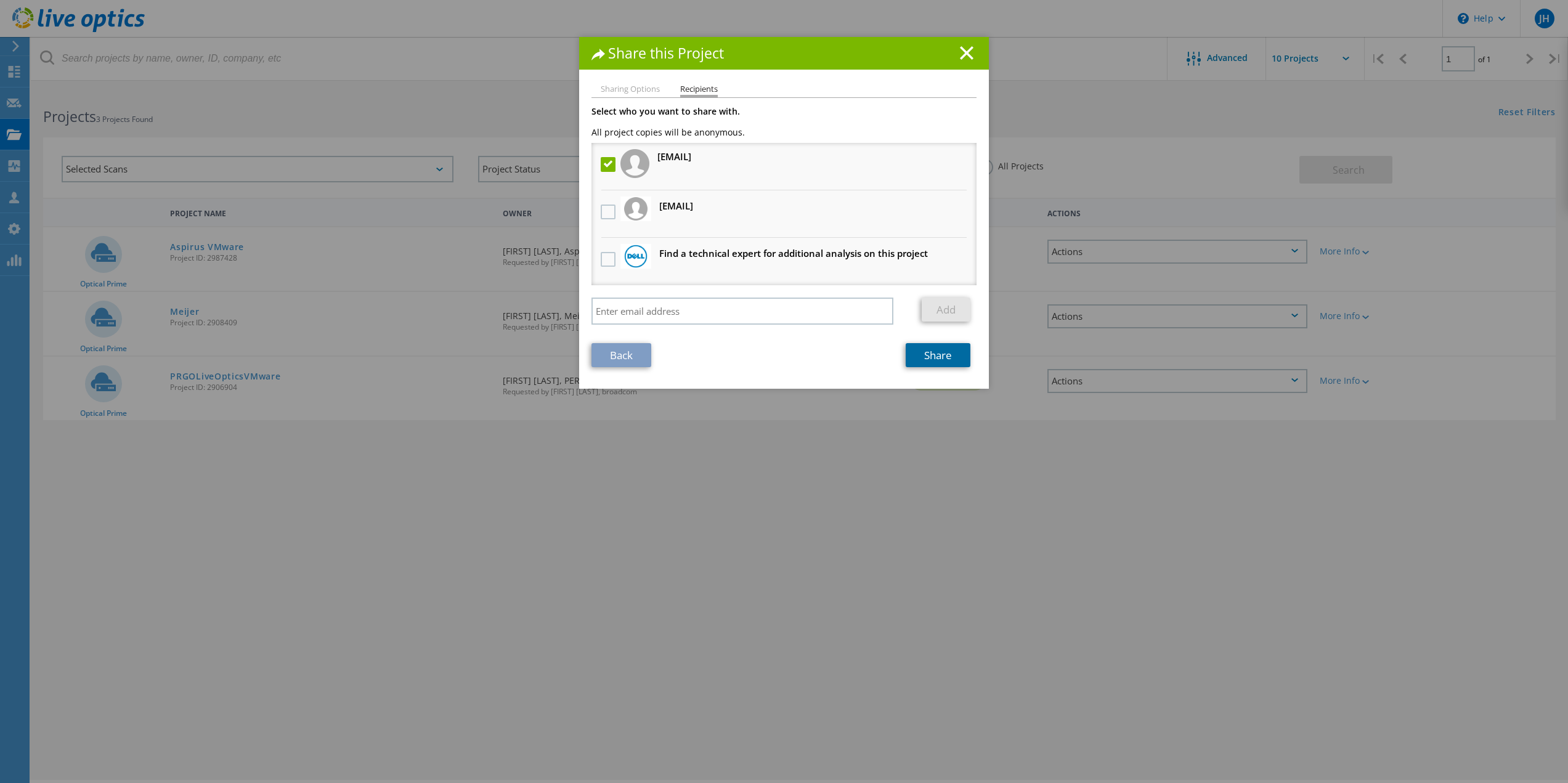 click on "Share" at bounding box center (938, 355) 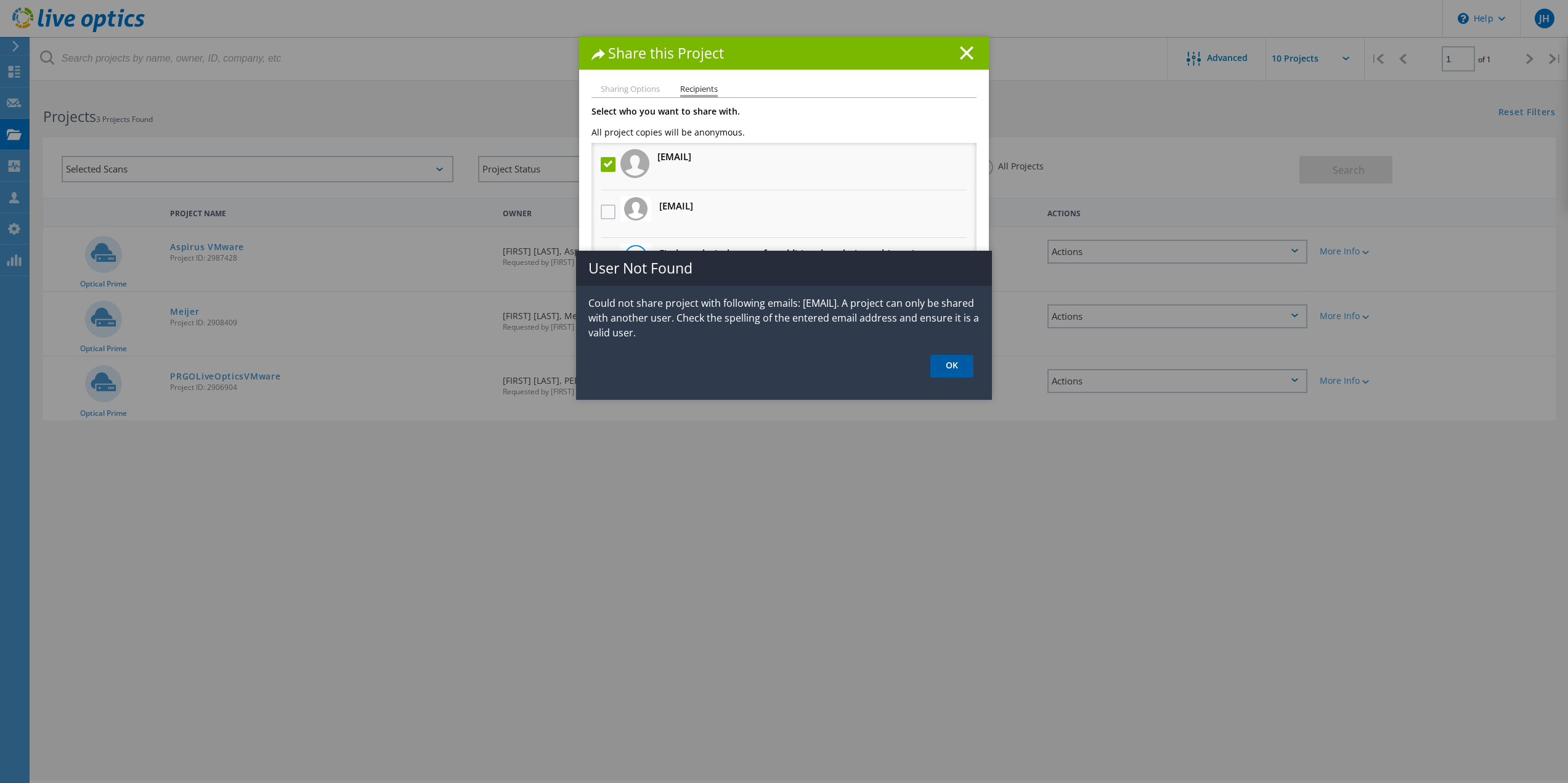 click on "OK" at bounding box center [952, 366] 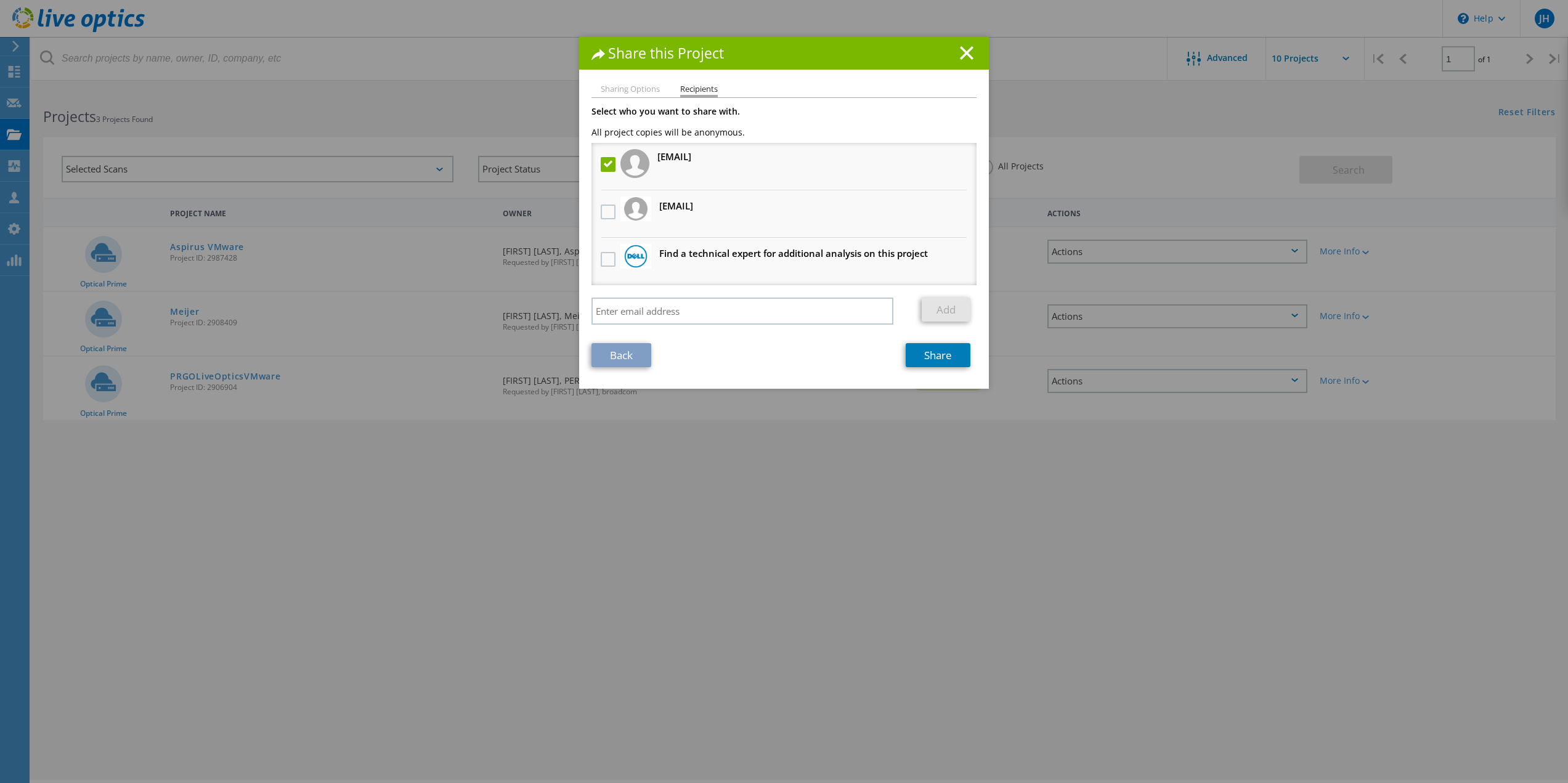 click at bounding box center [609, 164] 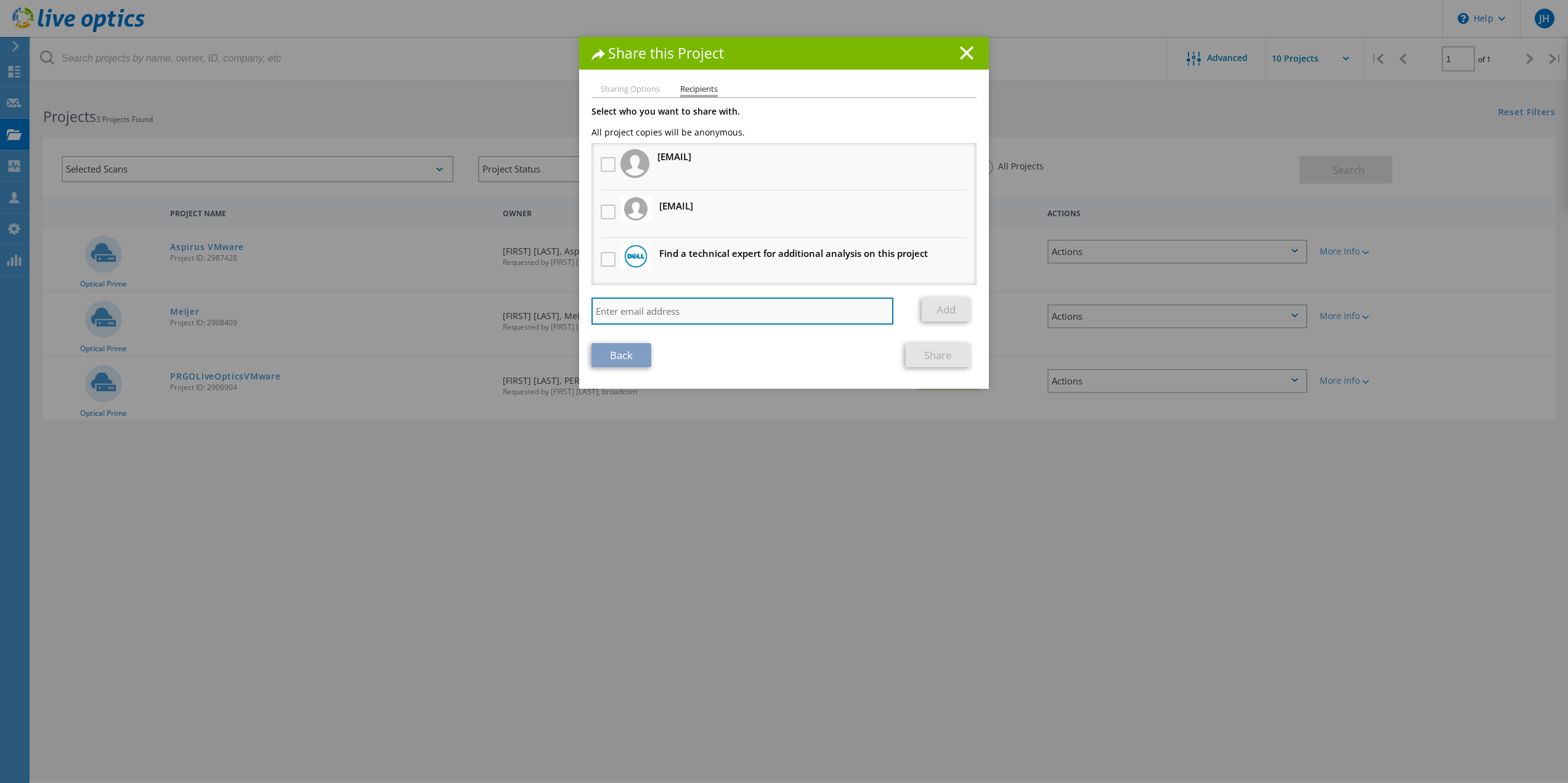 click at bounding box center (742, 311) 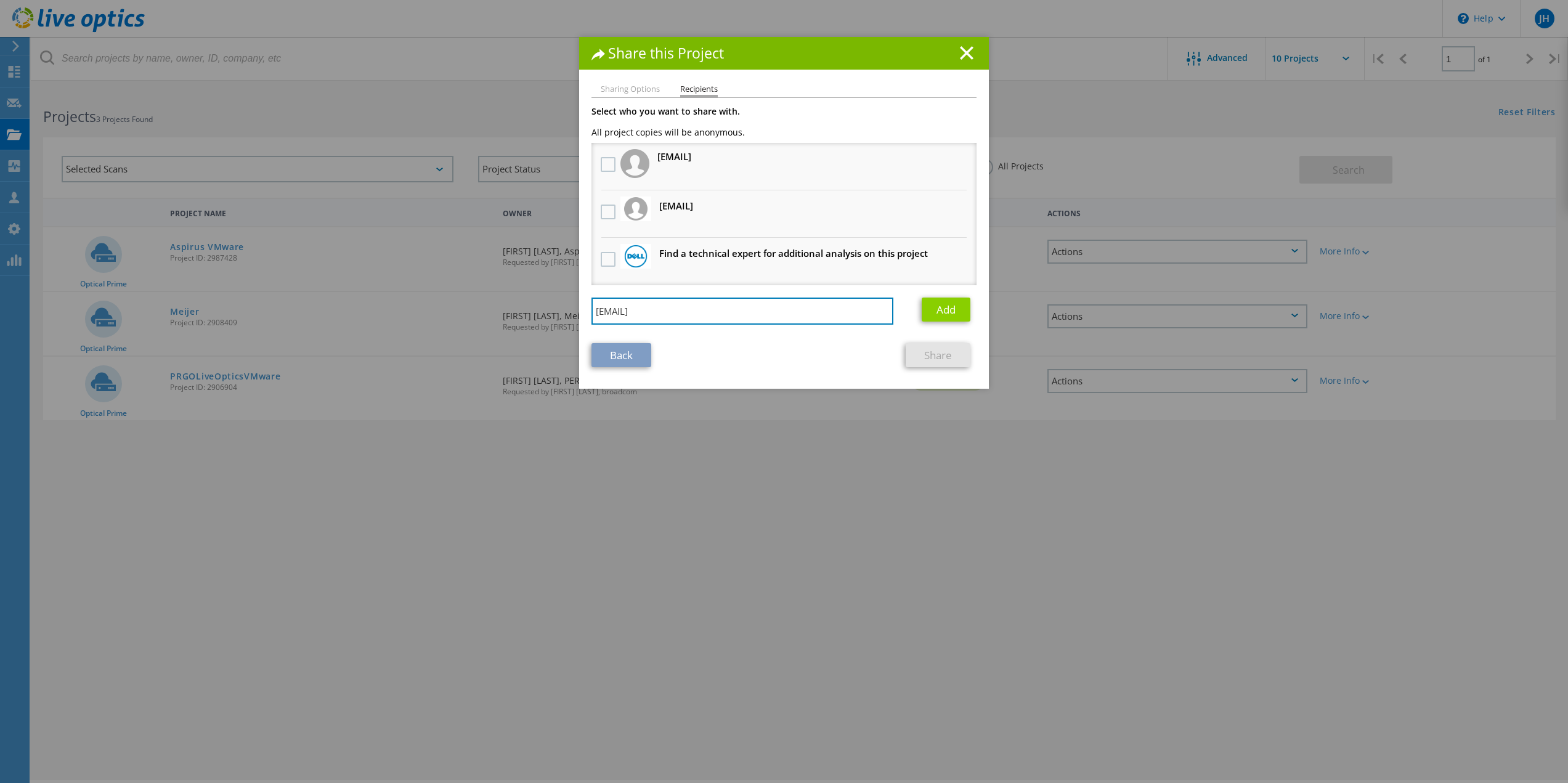 type on "josh.davis@broadcom.com" 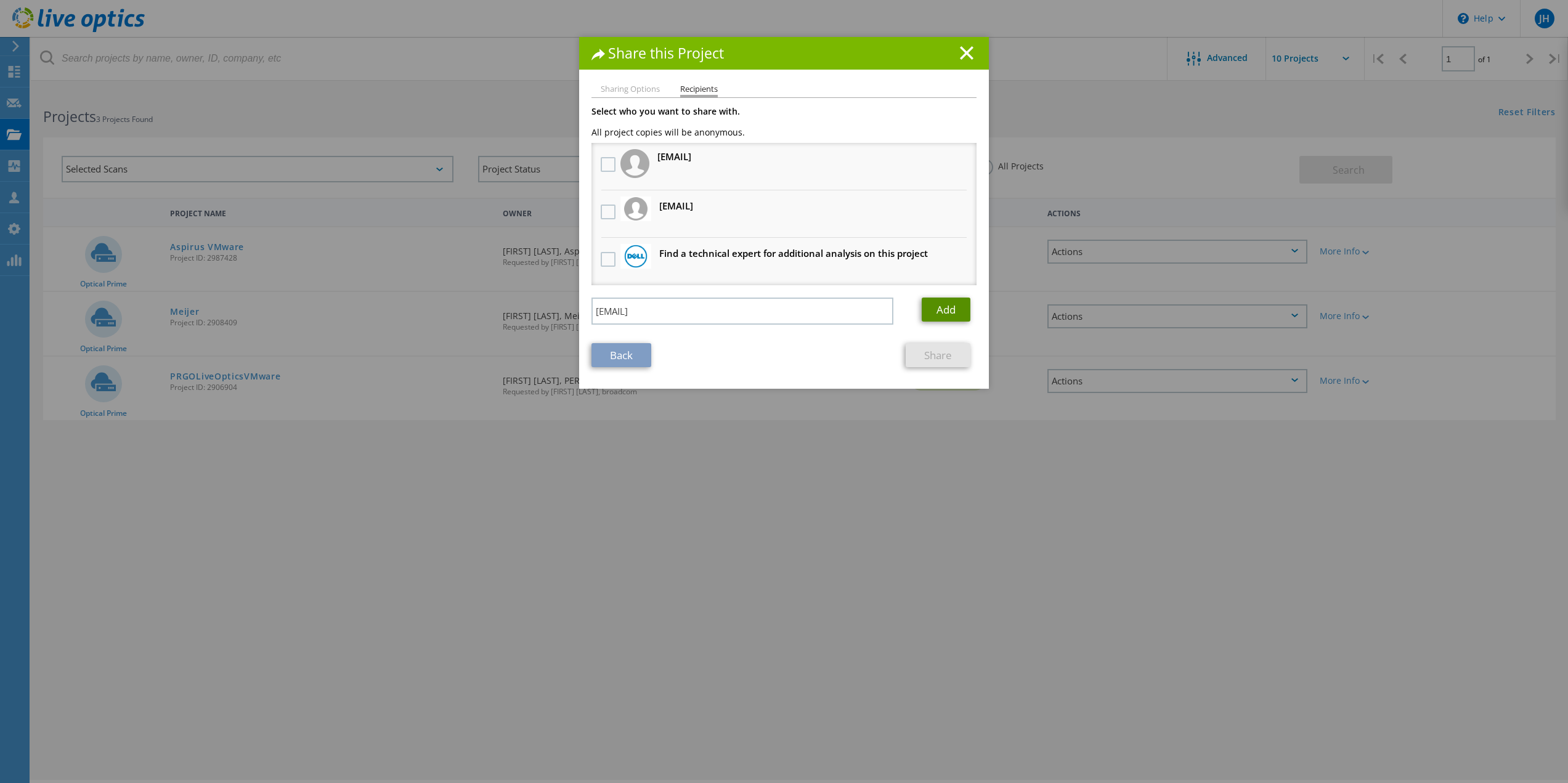 click on "Add" at bounding box center [946, 309] 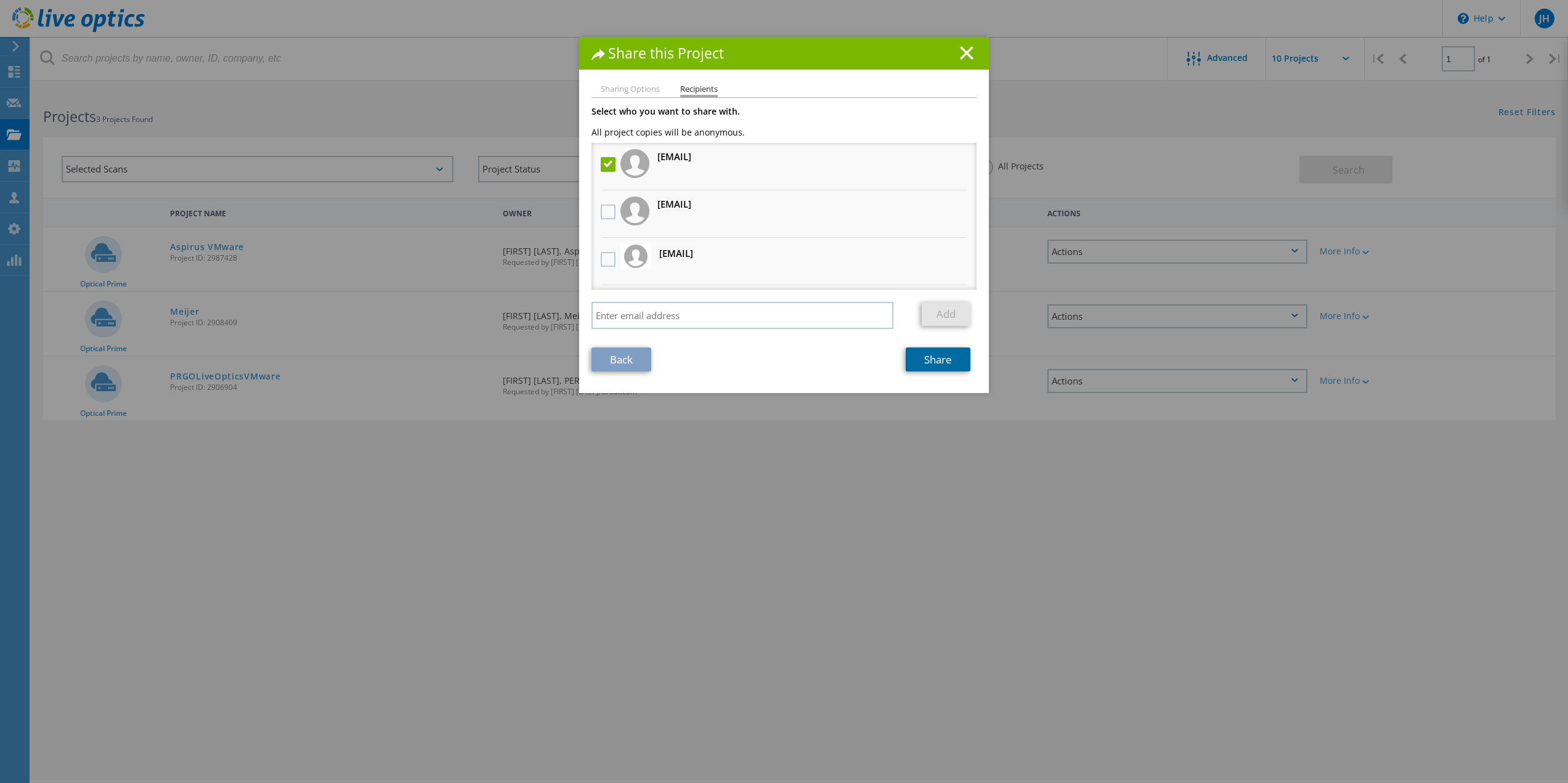 click on "Share" at bounding box center [938, 359] 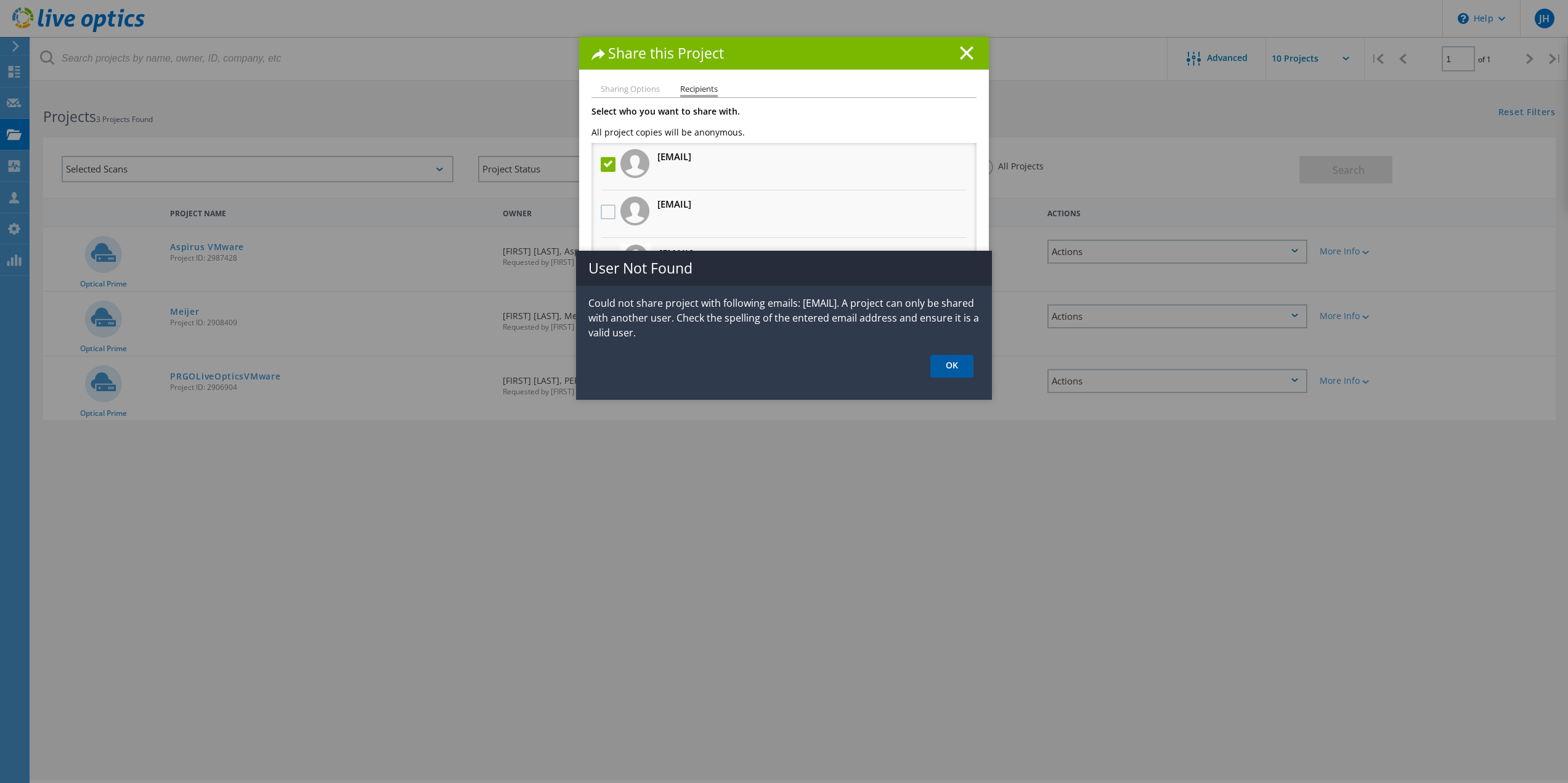 click on "OK" at bounding box center [952, 366] 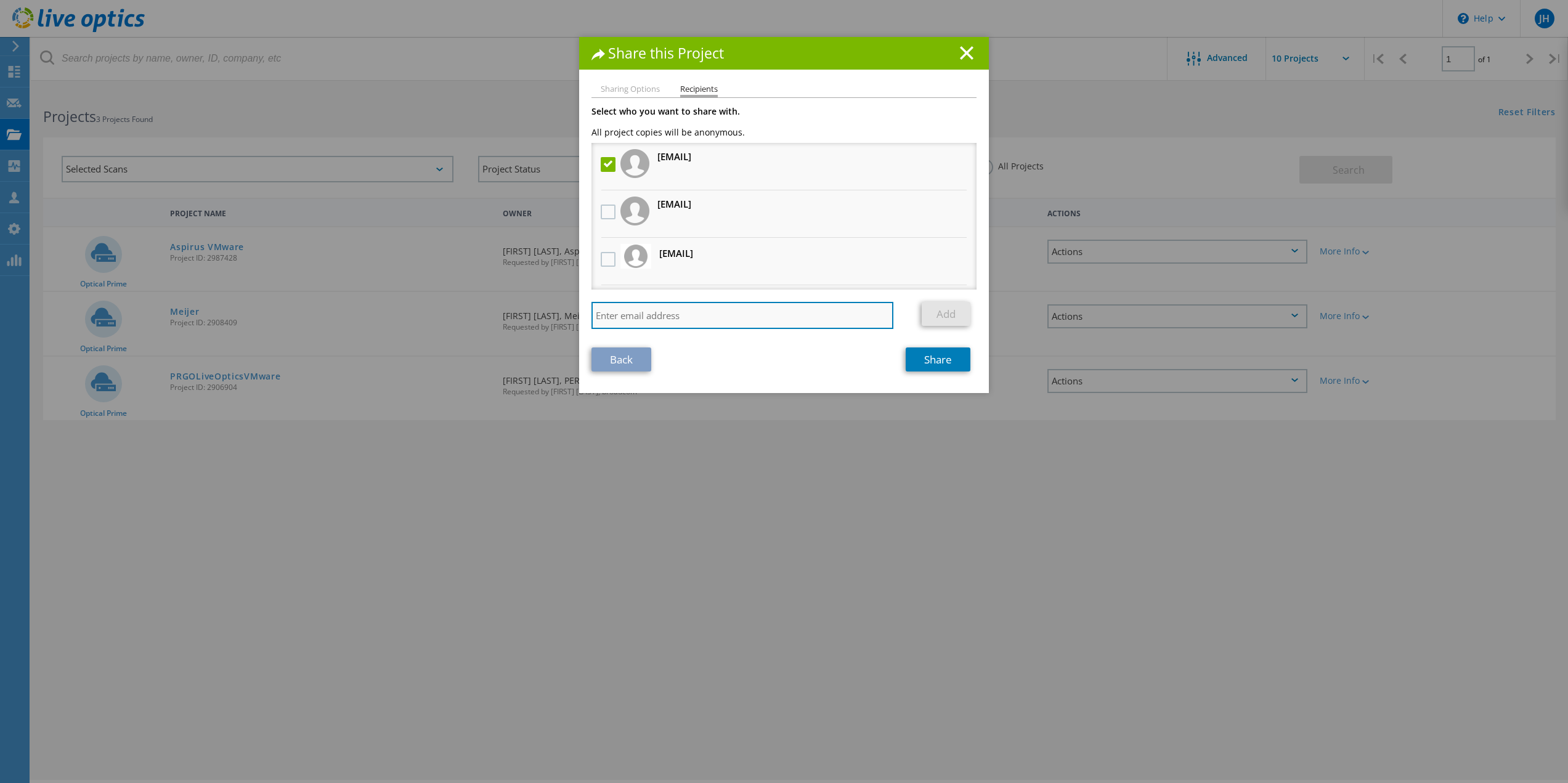 click at bounding box center (742, 315) 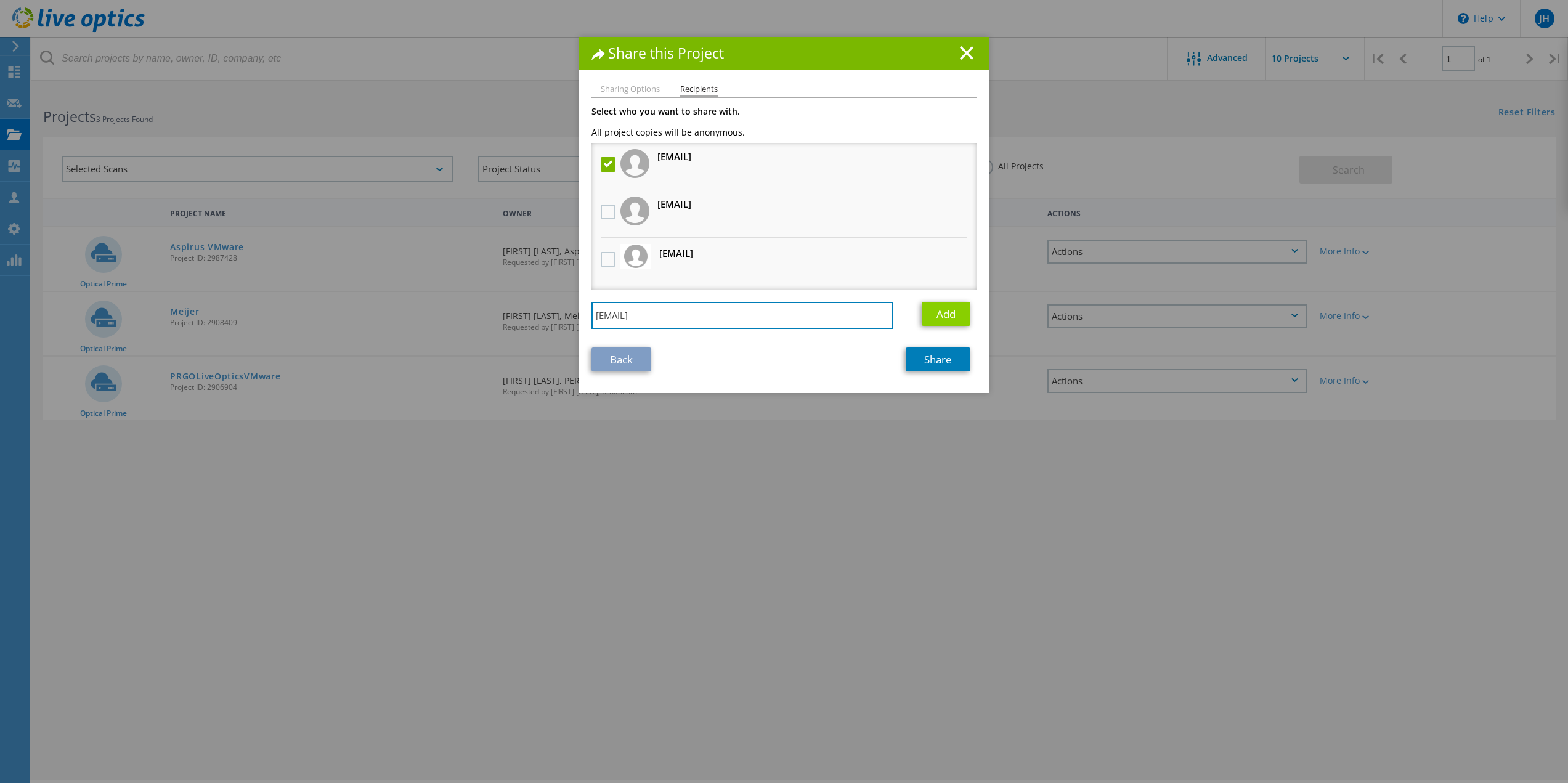 type on "joshua-jd.davis@broadcom.com" 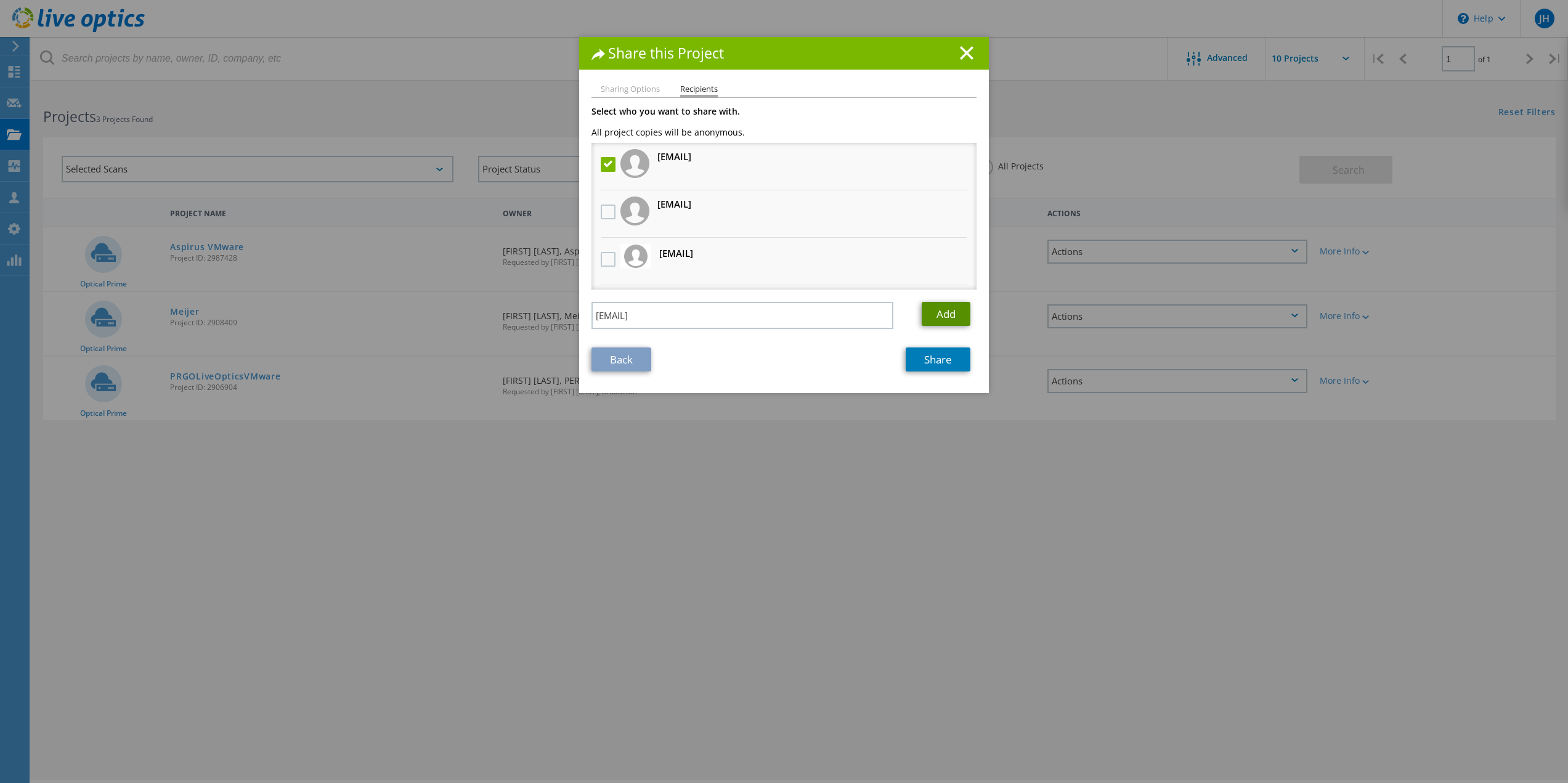 click on "Add" at bounding box center [946, 314] 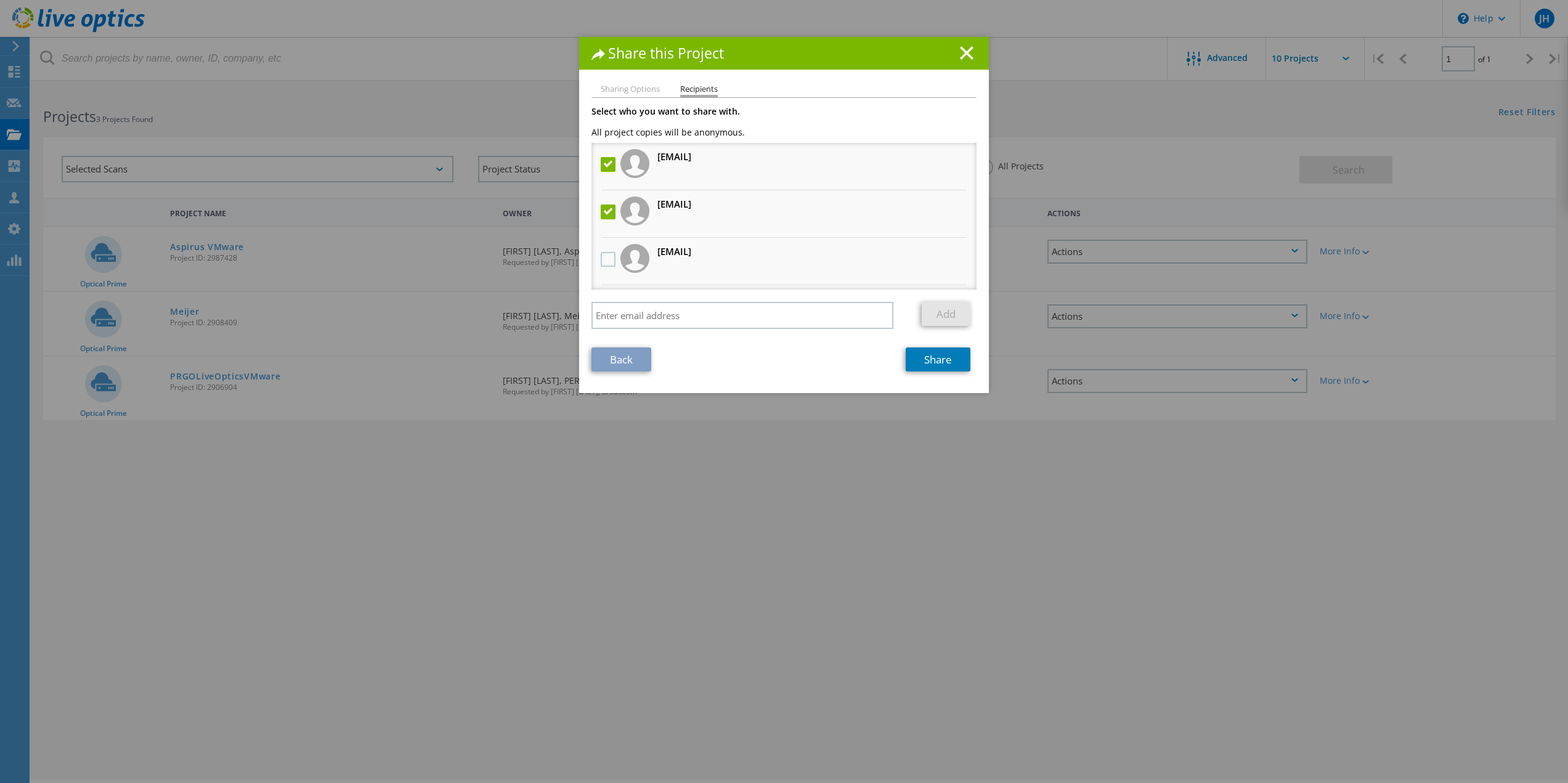 click at bounding box center (609, 212) 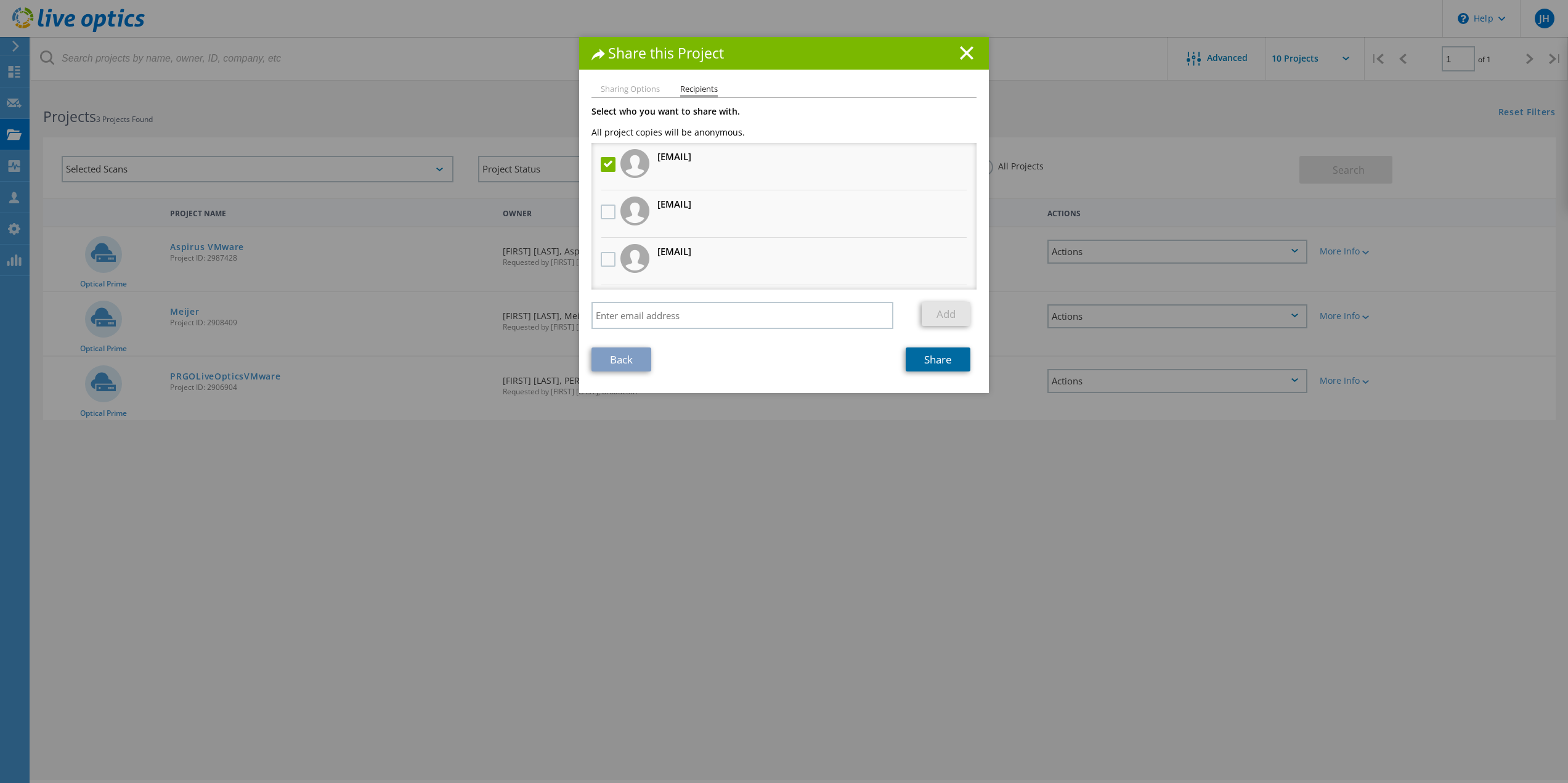 click on "Share" at bounding box center [938, 359] 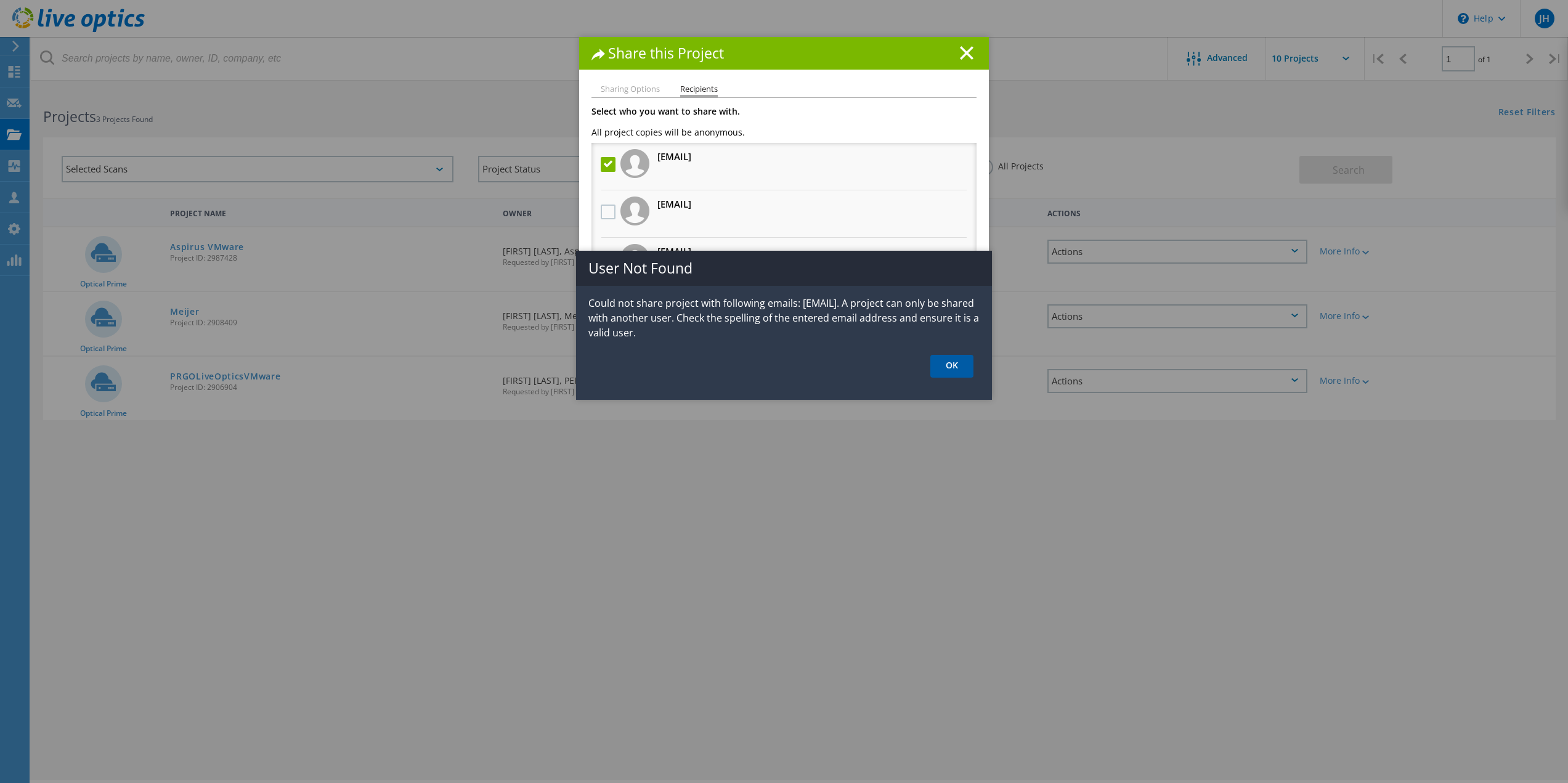click on "OK" at bounding box center [952, 366] 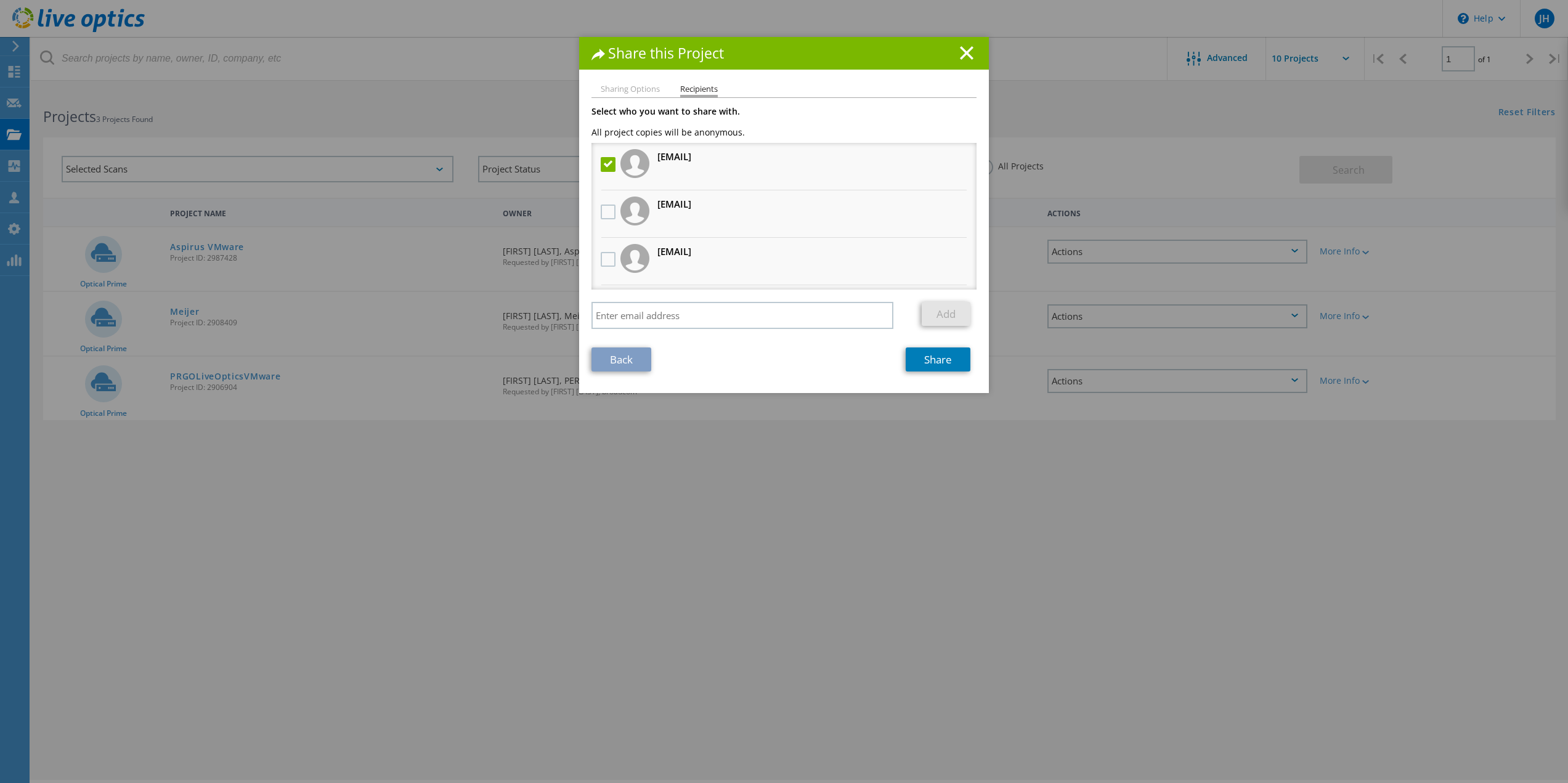 click on "Share this Project" at bounding box center [784, 53] 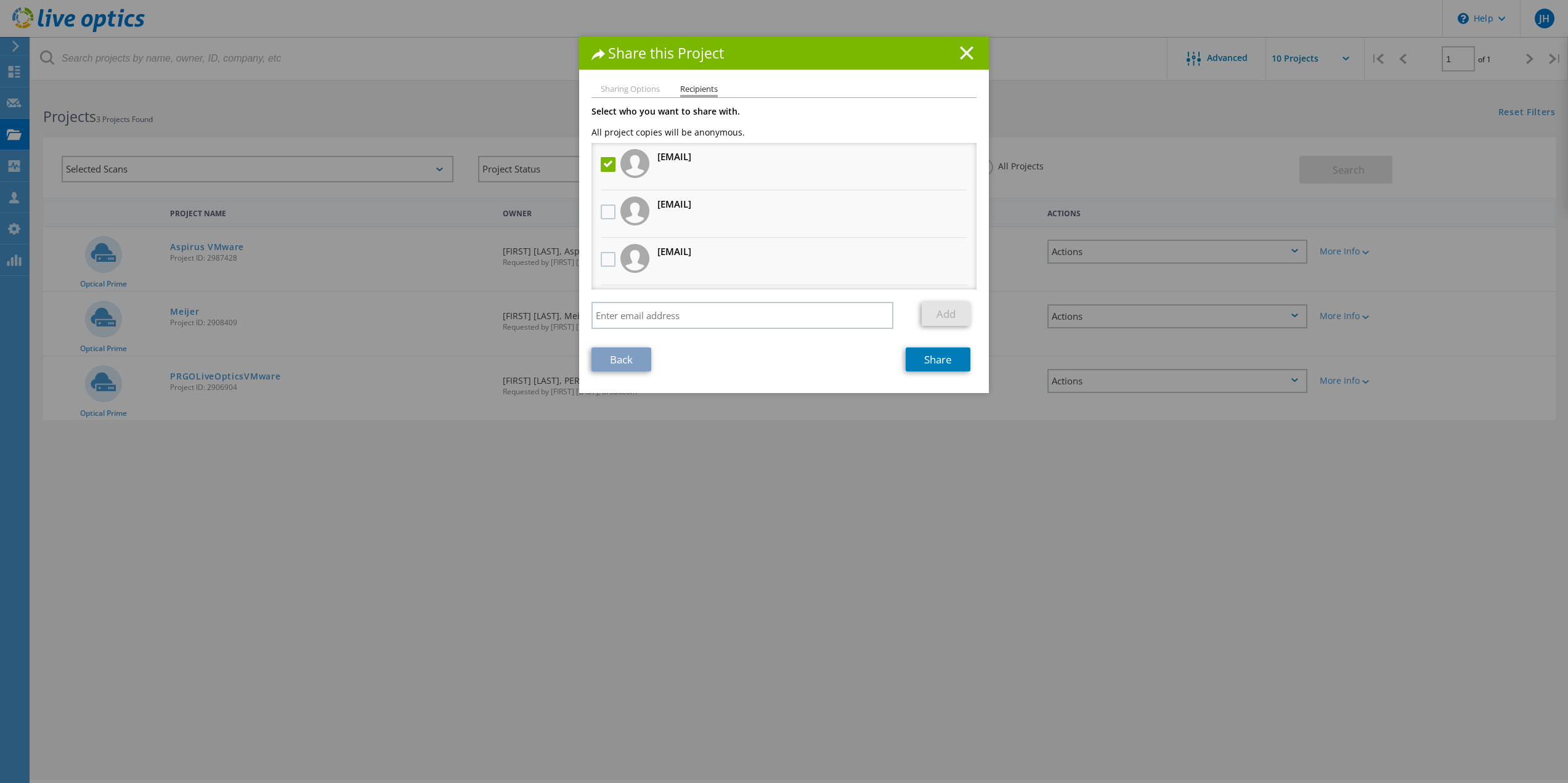 click 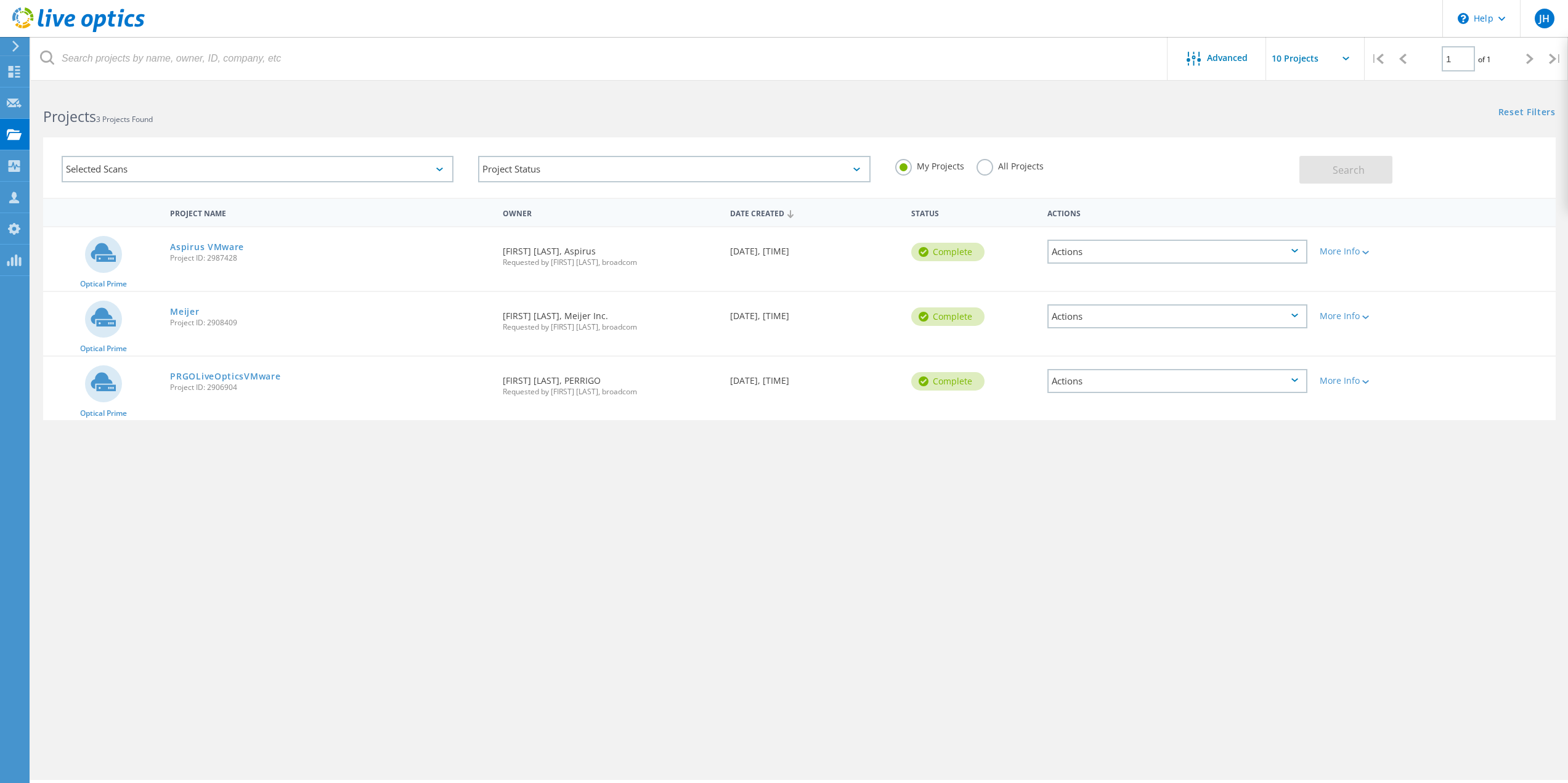 click on "Actions" 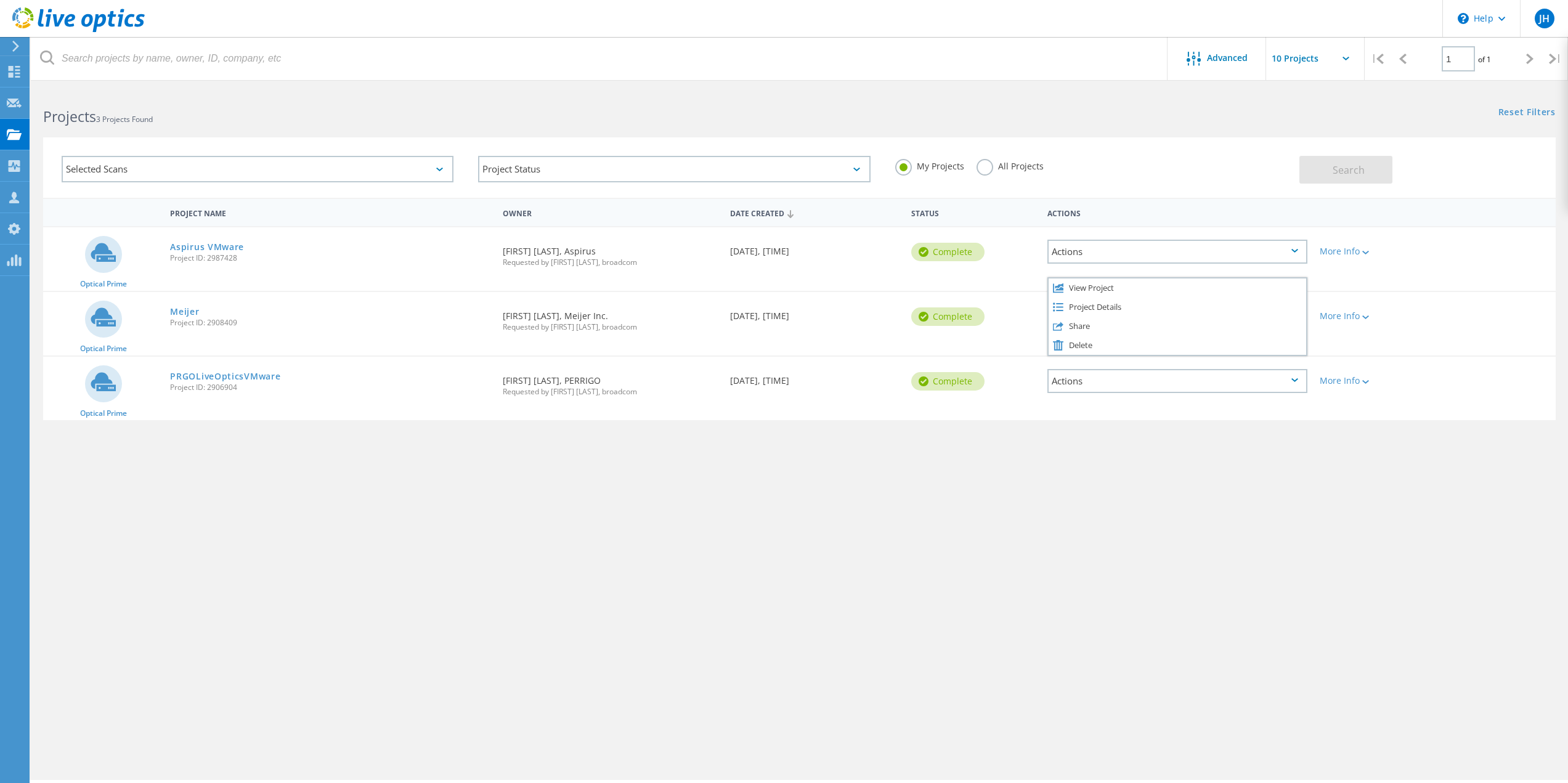 click on "Project Name   Owner   Date Created   Status  Actions        Optical Prime  Aspirus VMware  Project ID: 2987428  Requested By  Jesse Kozikowski, Aspirus  Requested by John Heckert, broadcom Date Created  07/23/2025, 12:14 (-05:00)   Complete
Actions   More Info  Collector Runs 1 Servers 153 Disks 158 Cluster Disks 344 Project ID 2987428 SFDC Deal ID 0 Duration 04:01:26 Start Time 07/23/2025, 12:13 (-05:00) End Time 07/23/2025, 16:14 (-05:00) Used Local Capacity 317818 Used Shared Capacity 636925 Peak Throughput 6525.3 IOPS 136058, 99799 Read/Write Ratio 57% / 43      Optical Prime  Meijer  Project ID: 2908409  Requested By  Joshua Martin, Meijer Inc.  Requested by John Heckert, broadcom Date Created  05/22/2025, 09:25 (-04:00)   Complete
Actions   View Project   Project Details   Share   Delete   More Info  Collector Runs 1 Servers 49 Disks 49 Cluster Disks 52 Project ID 2908409 SFDC Deal ID 0 Duration 12:00:00 Start Time 05/21/2025, 17:01 (-04:00) End Time 05/22/2025, 05:01 (-04:00) 1001 1611371 1" 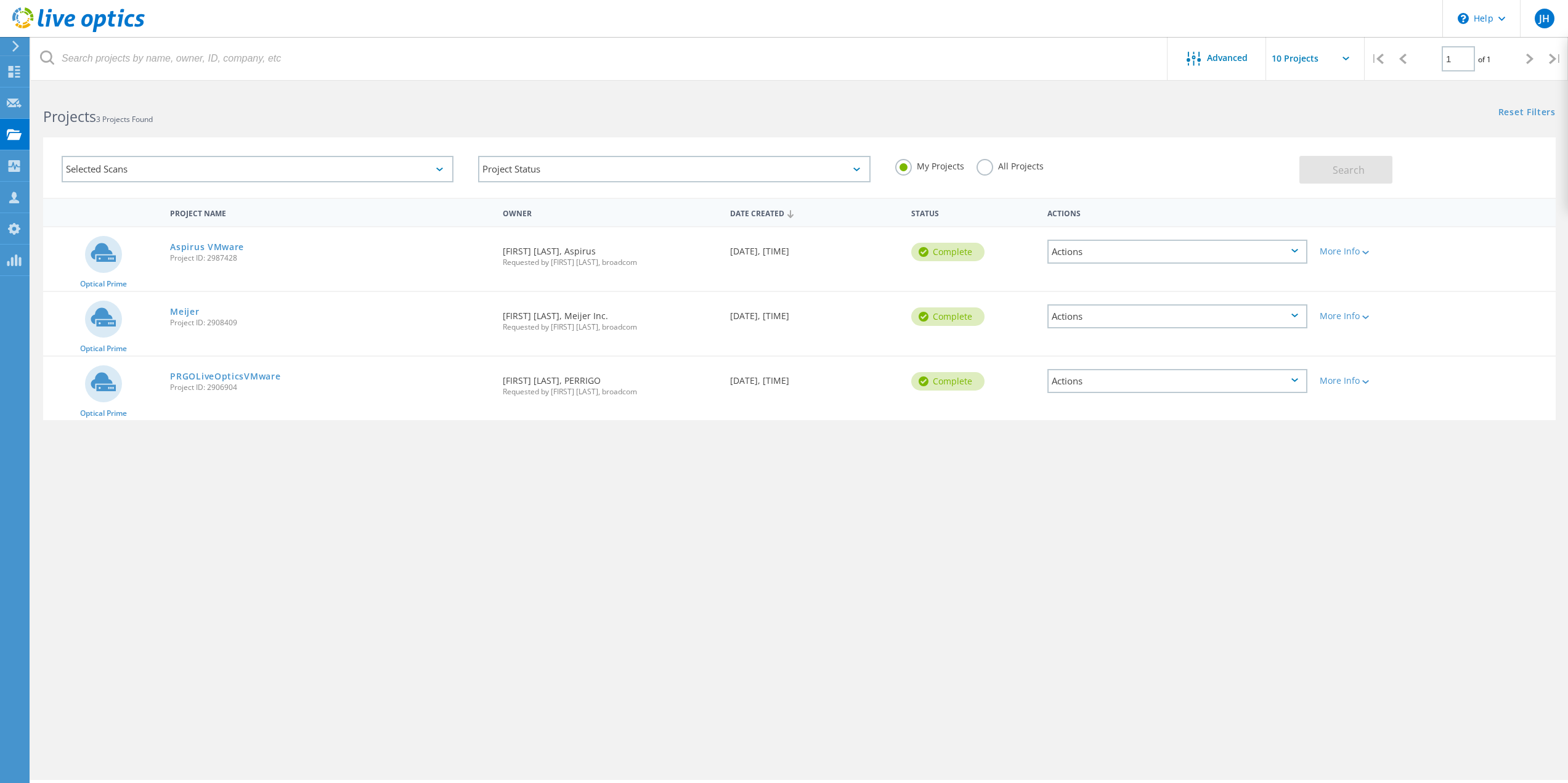 click on "Actions" 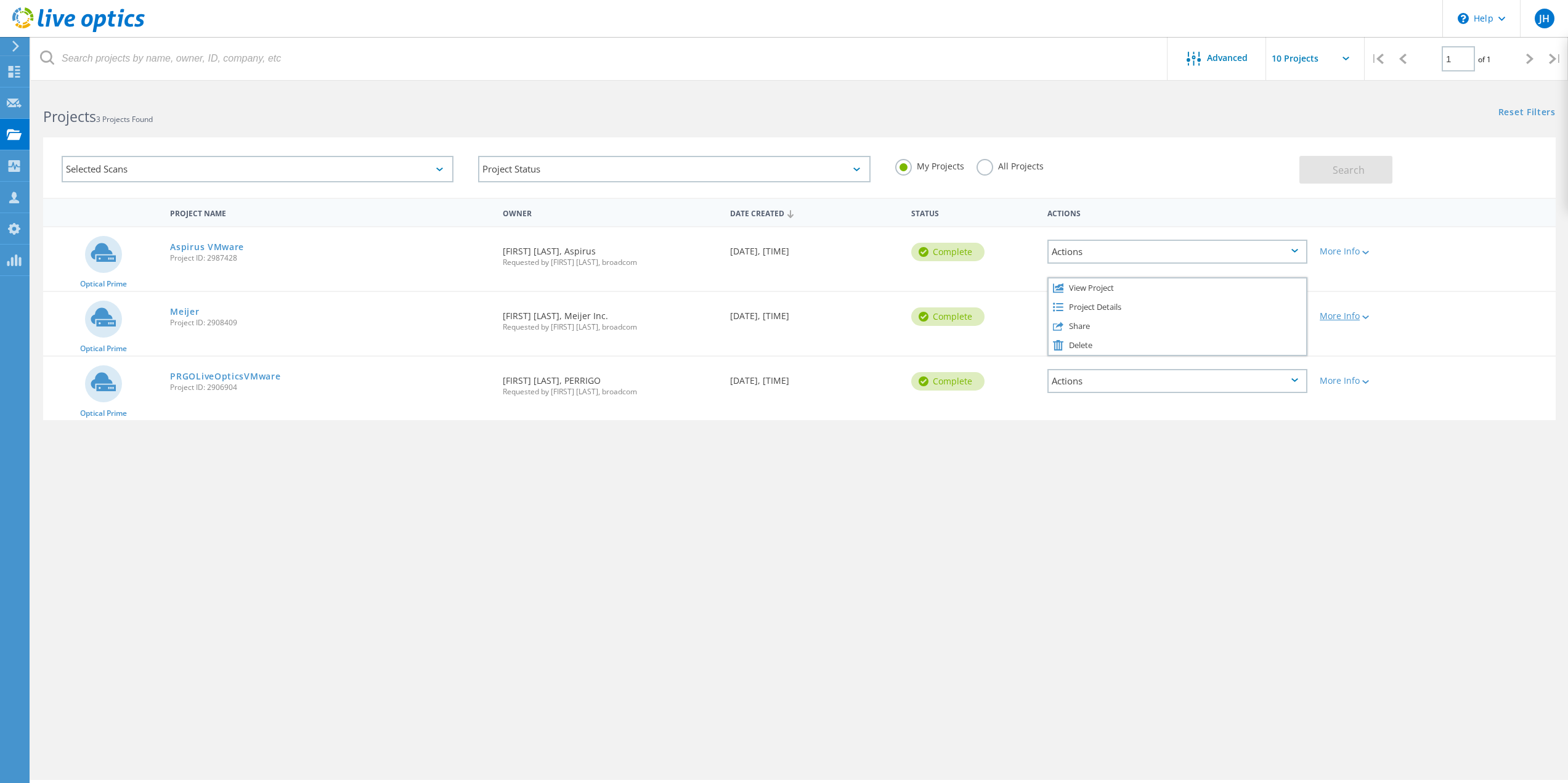 click 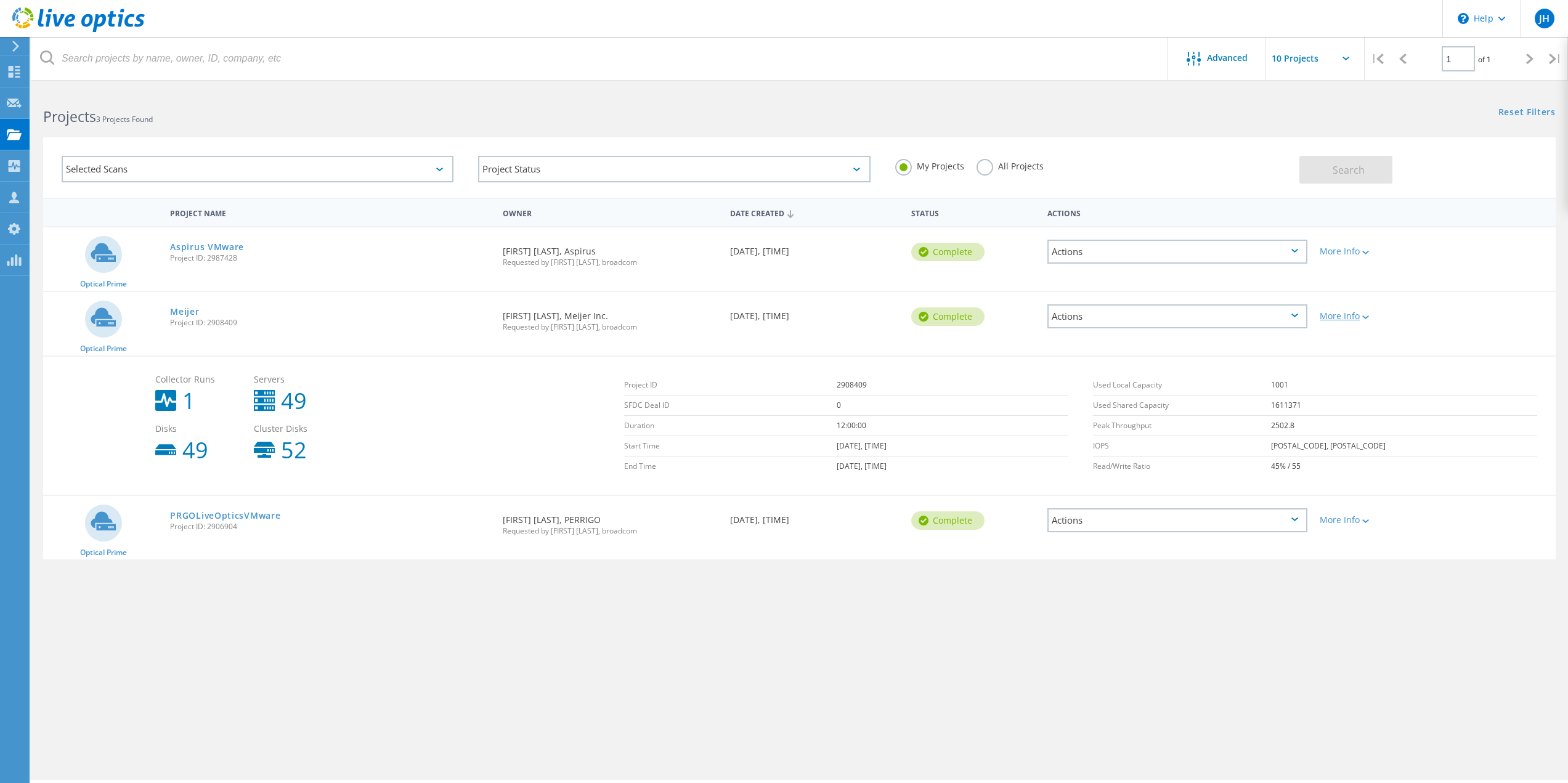 click 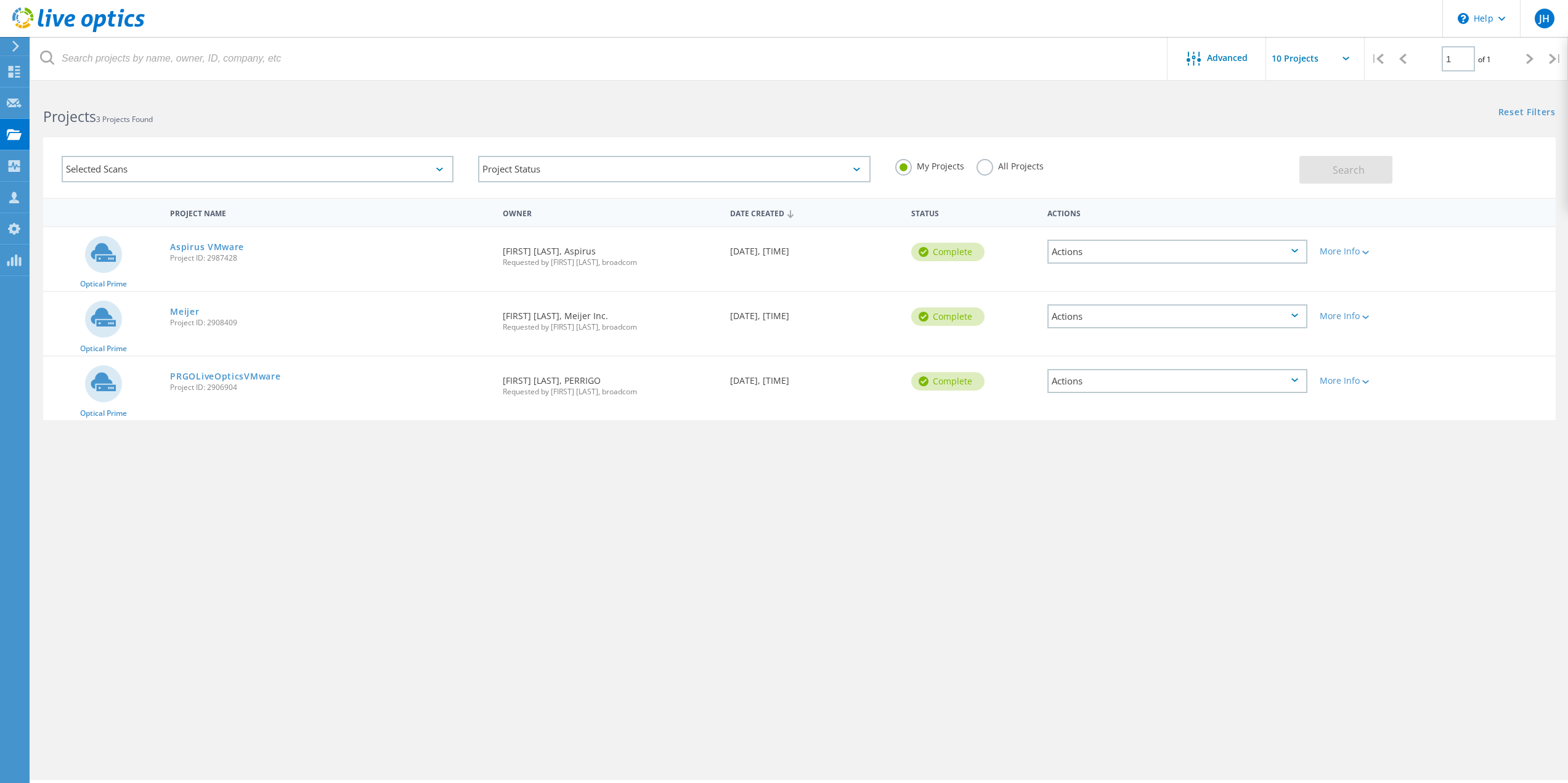 click on "Actions" 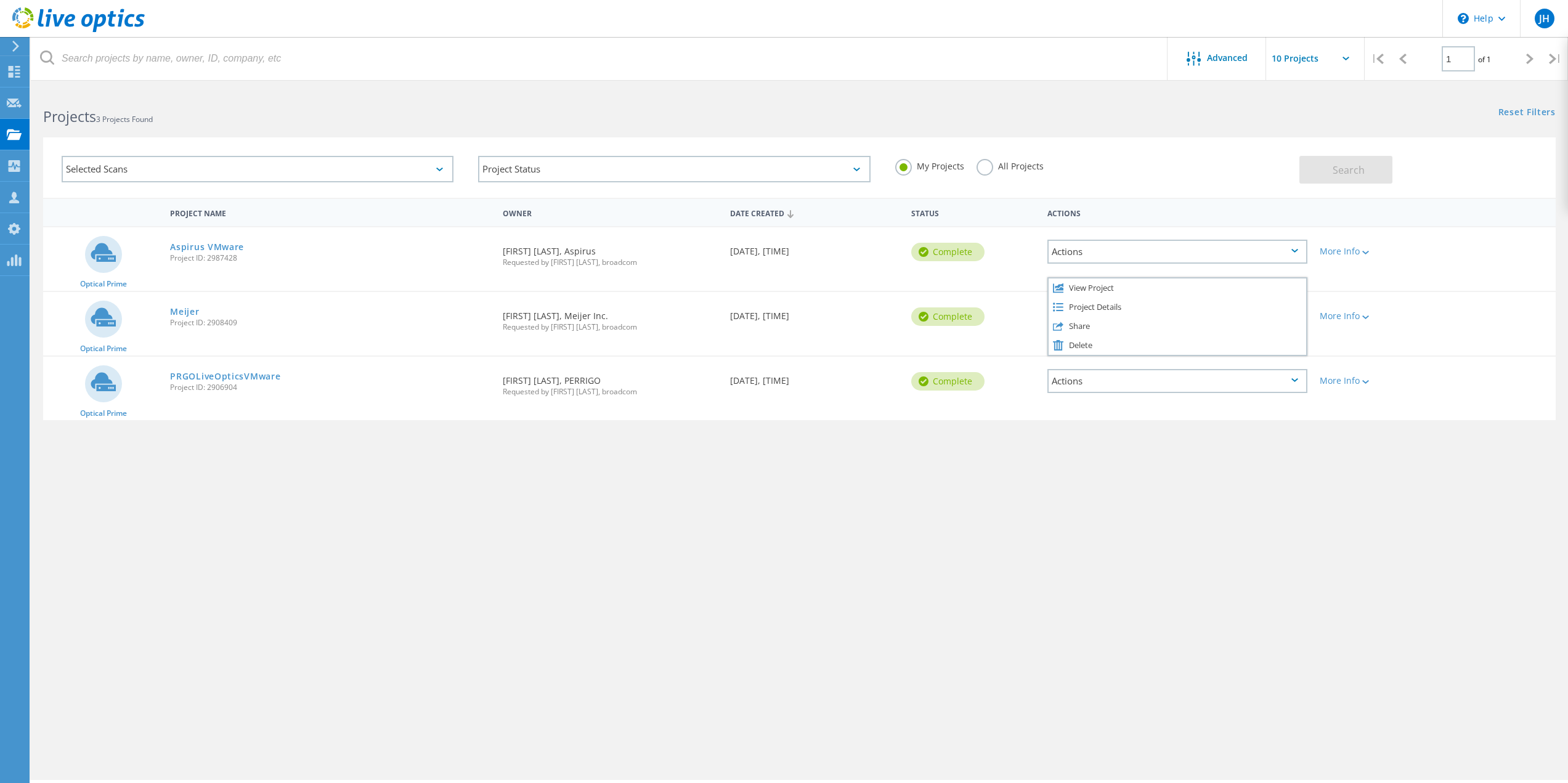 click on "Project Name   Owner   Date Created   Status  Actions        Optical Prime  Aspirus VMware  Project ID: 2987428  Requested By  Jesse Kozikowski, Aspirus  Requested by John Heckert, broadcom Date Created  07/23/2025, 12:14 (-05:00)   Complete
Actions   More Info  Collector Runs 1 Servers 153 Disks 158 Cluster Disks 344 Project ID 2987428 SFDC Deal ID 0 Duration 04:01:26 Start Time 07/23/2025, 12:13 (-05:00) End Time 07/23/2025, 16:14 (-05:00) Used Local Capacity 317818 Used Shared Capacity 636925 Peak Throughput 6525.3 IOPS 136058, 99799 Read/Write Ratio 57% / 43      Optical Prime  Meijer  Project ID: 2908409  Requested By  Joshua Martin, Meijer Inc.  Requested by John Heckert, broadcom Date Created  05/22/2025, 09:25 (-04:00)   Complete
Actions   View Project   Project Details   Share   Delete   More Info  Collector Runs 1 Servers 49 Disks 49 Cluster Disks 52 Project ID 2908409 SFDC Deal ID 0 Duration 12:00:00 Start Time 05/21/2025, 17:01 (-04:00) End Time 05/22/2025, 05:01 (-04:00) 1001 1611371 1" 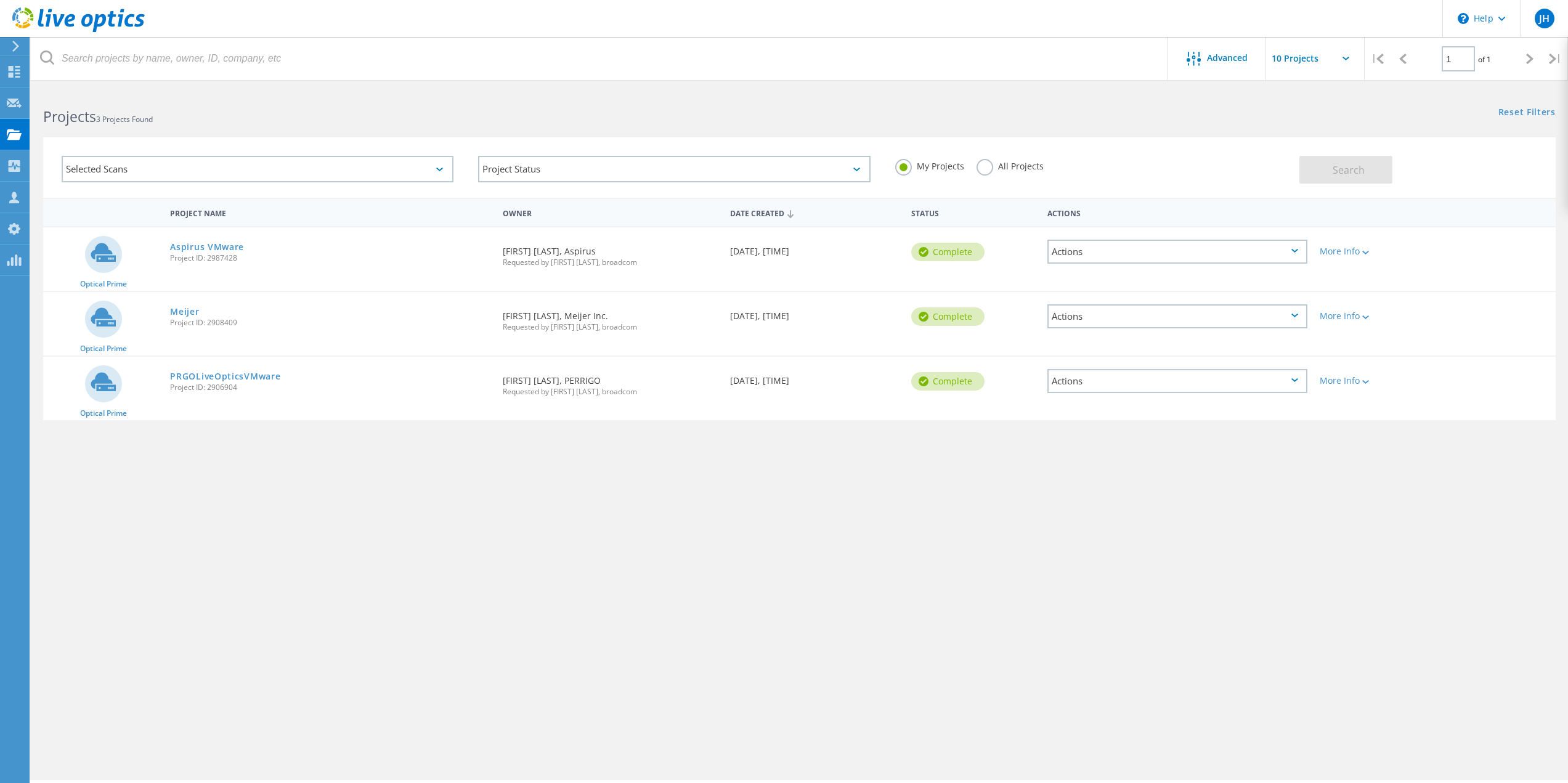 click on "Actions" 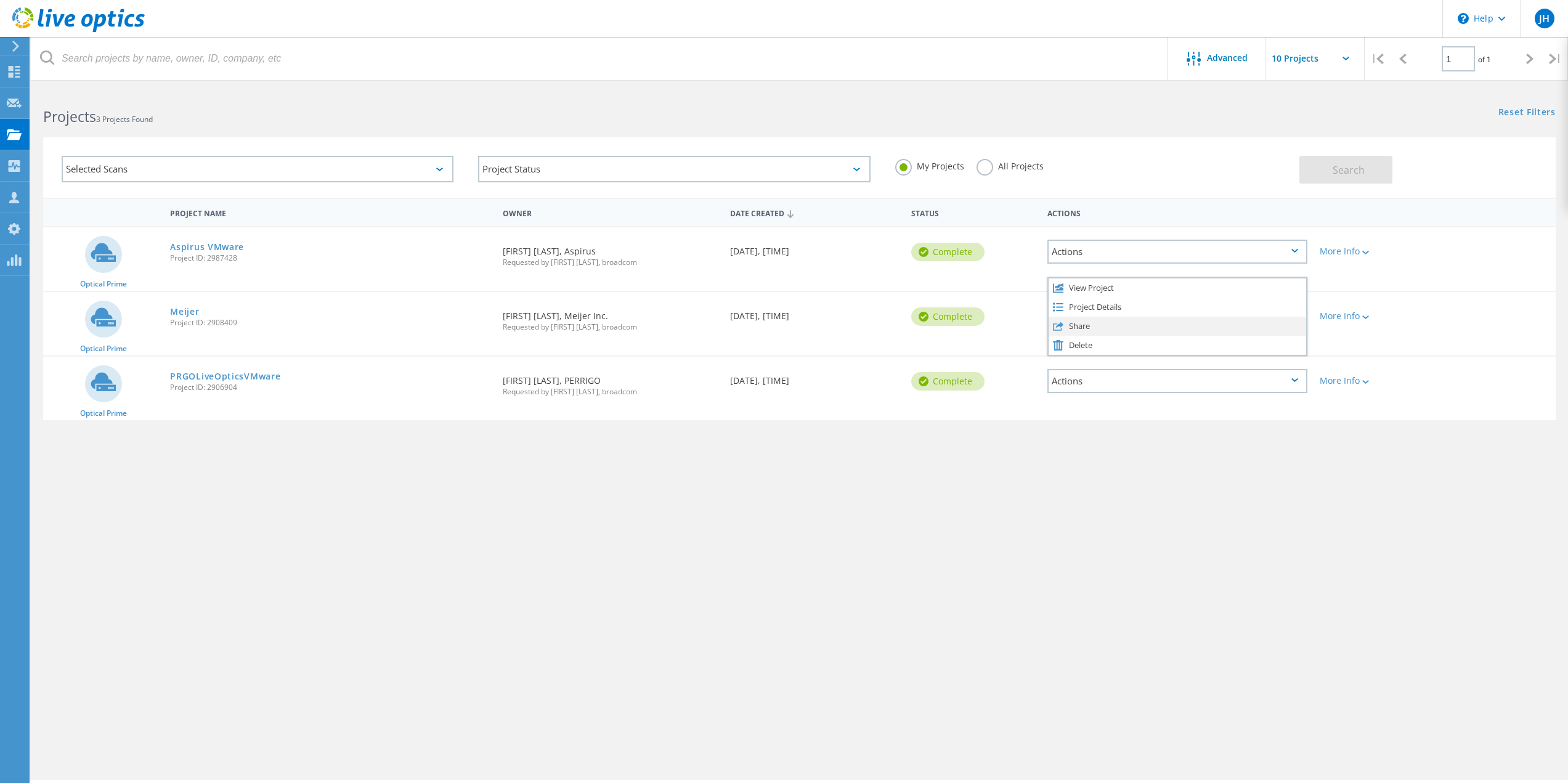 click on "Share" 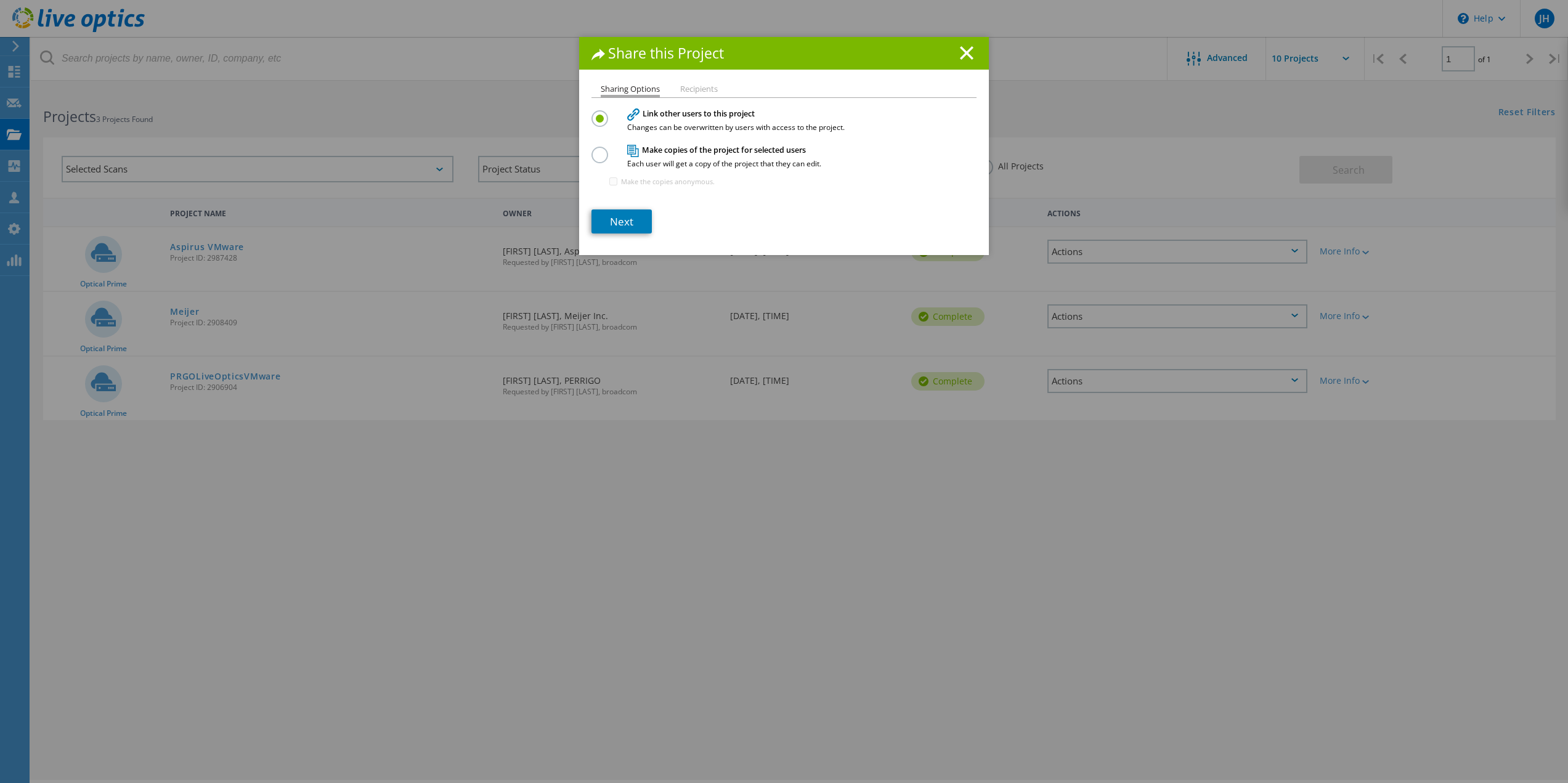 click at bounding box center [602, 148] 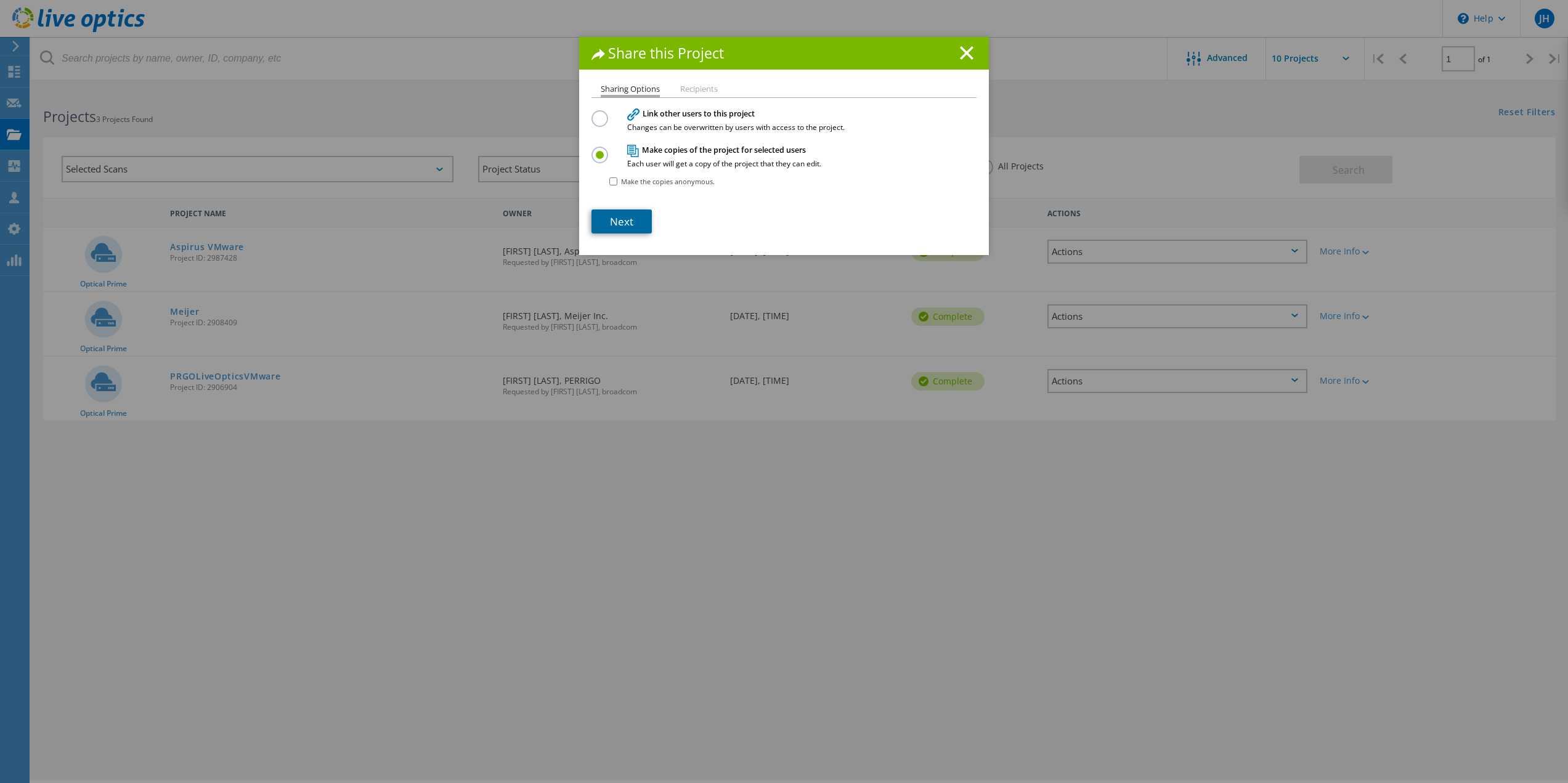 click on "Next" at bounding box center [622, 221] 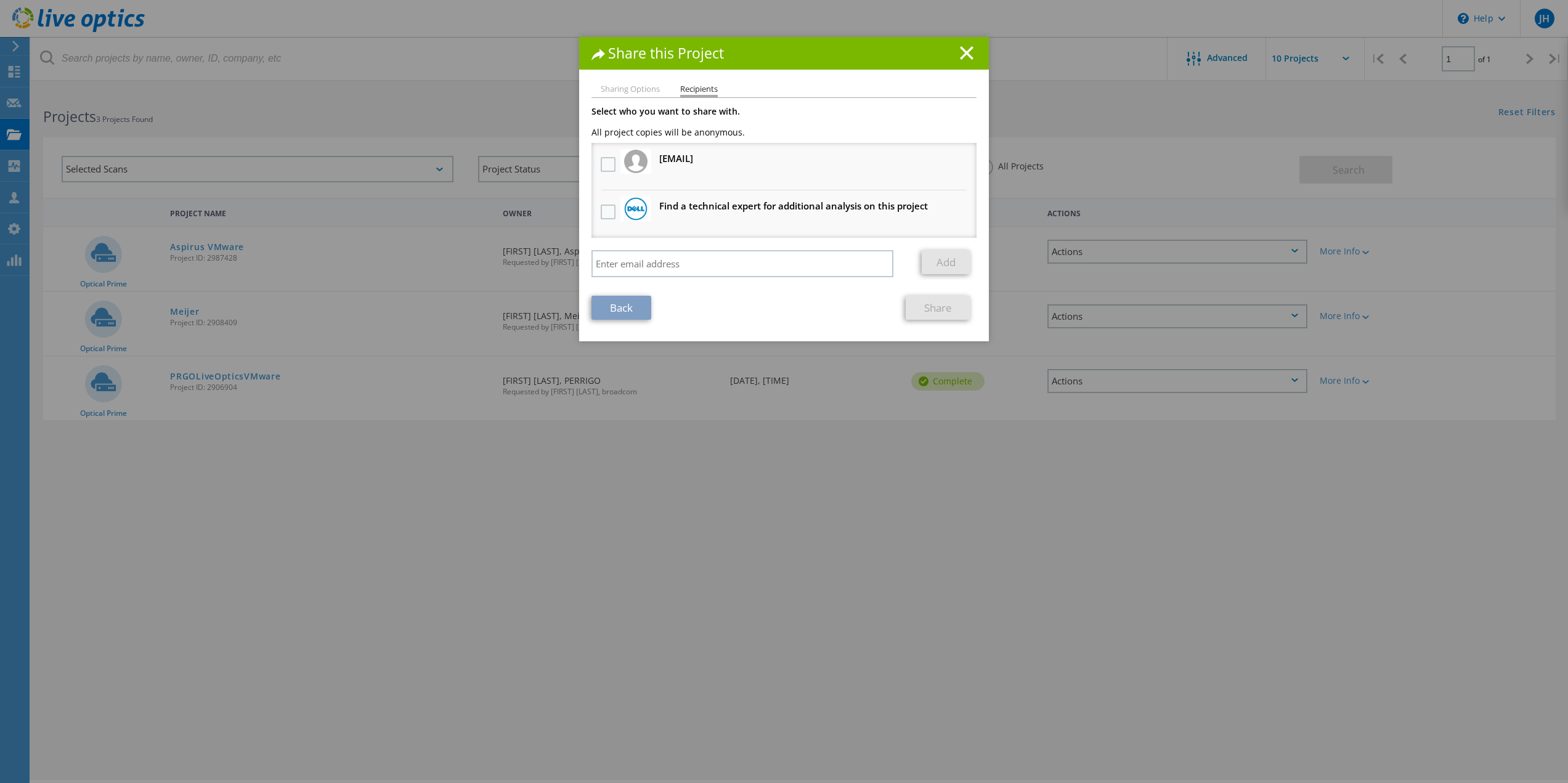 click on "Share this Project" at bounding box center [784, 53] 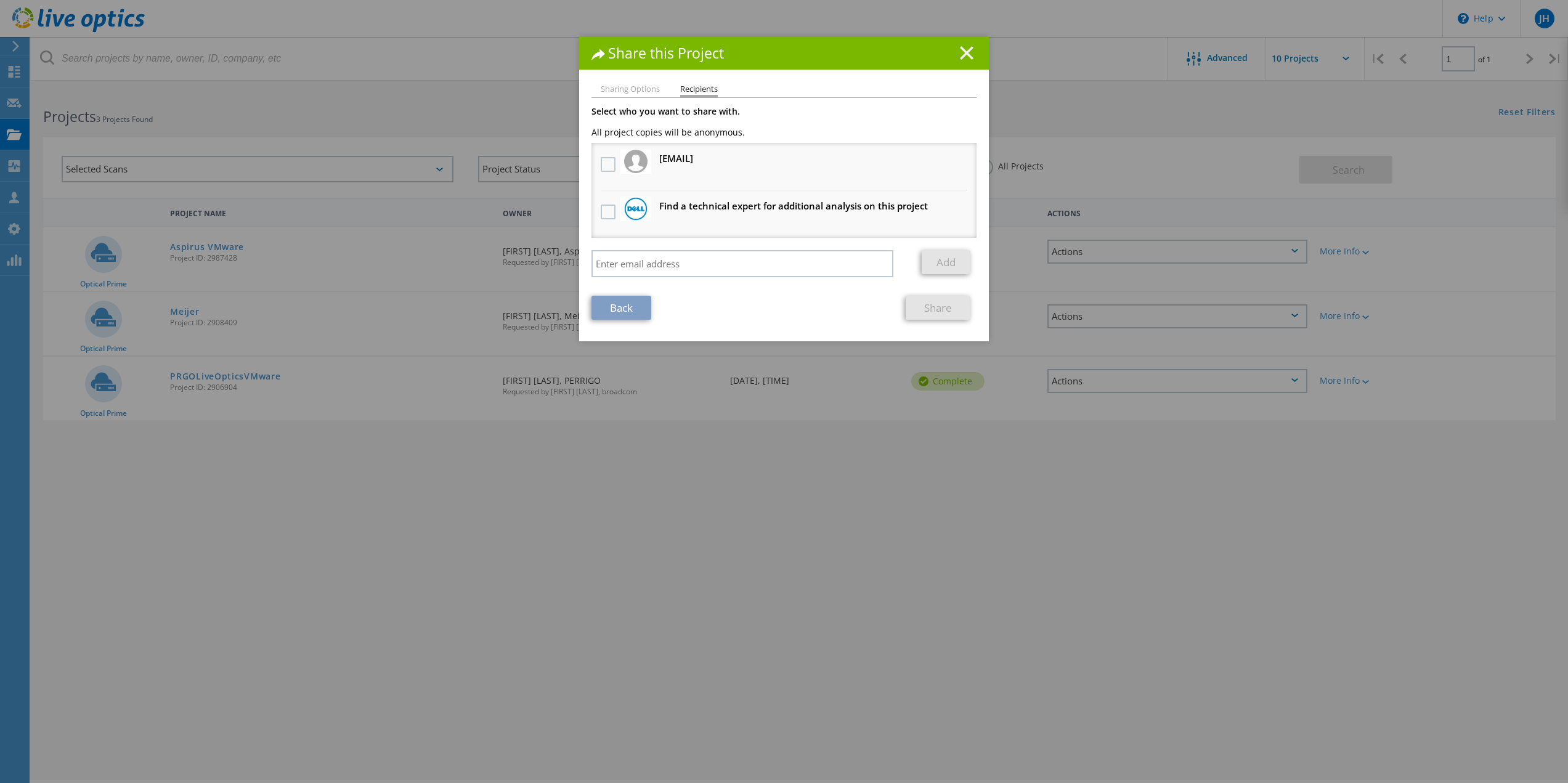 click 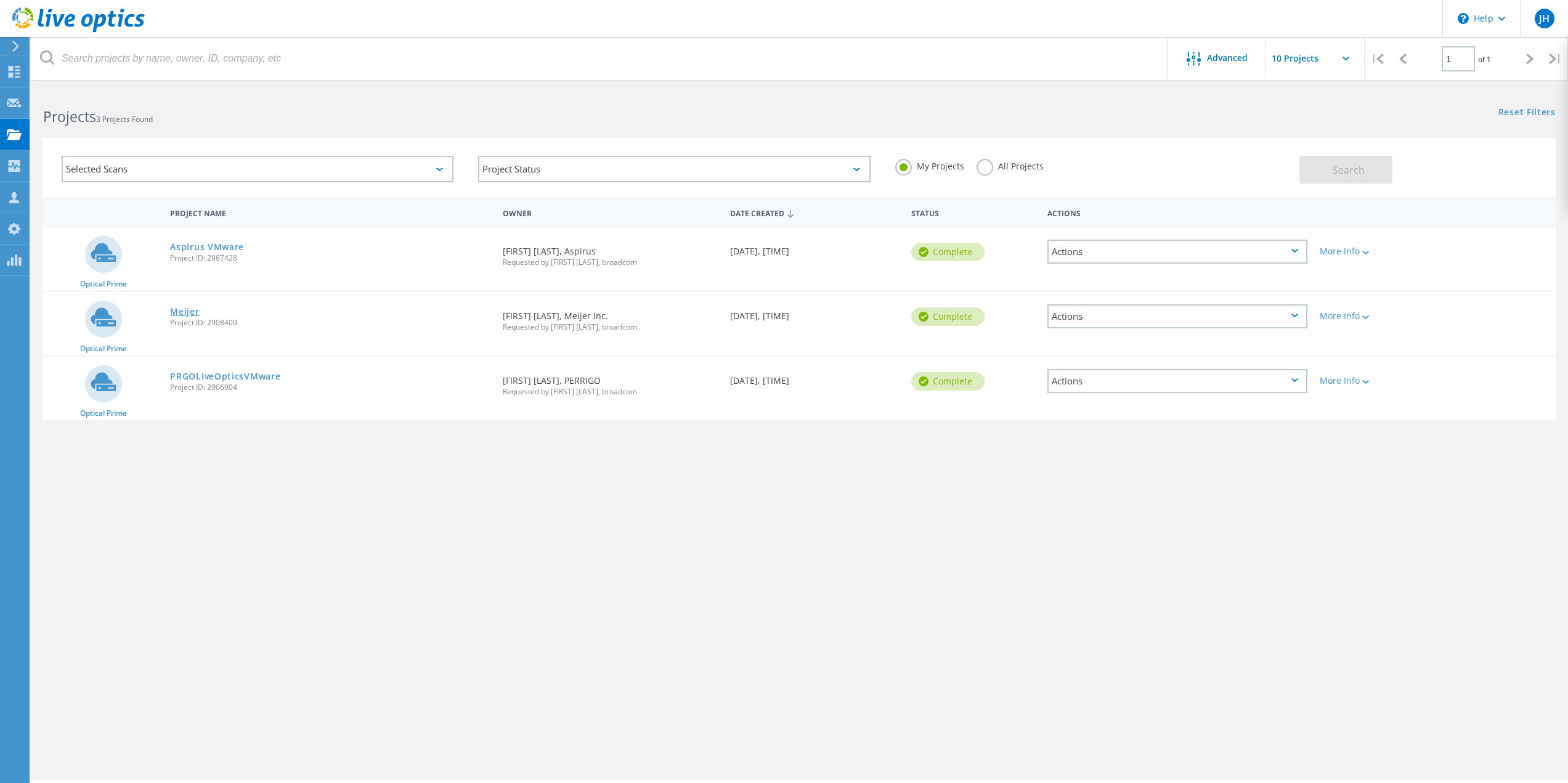 click on "Meijer" 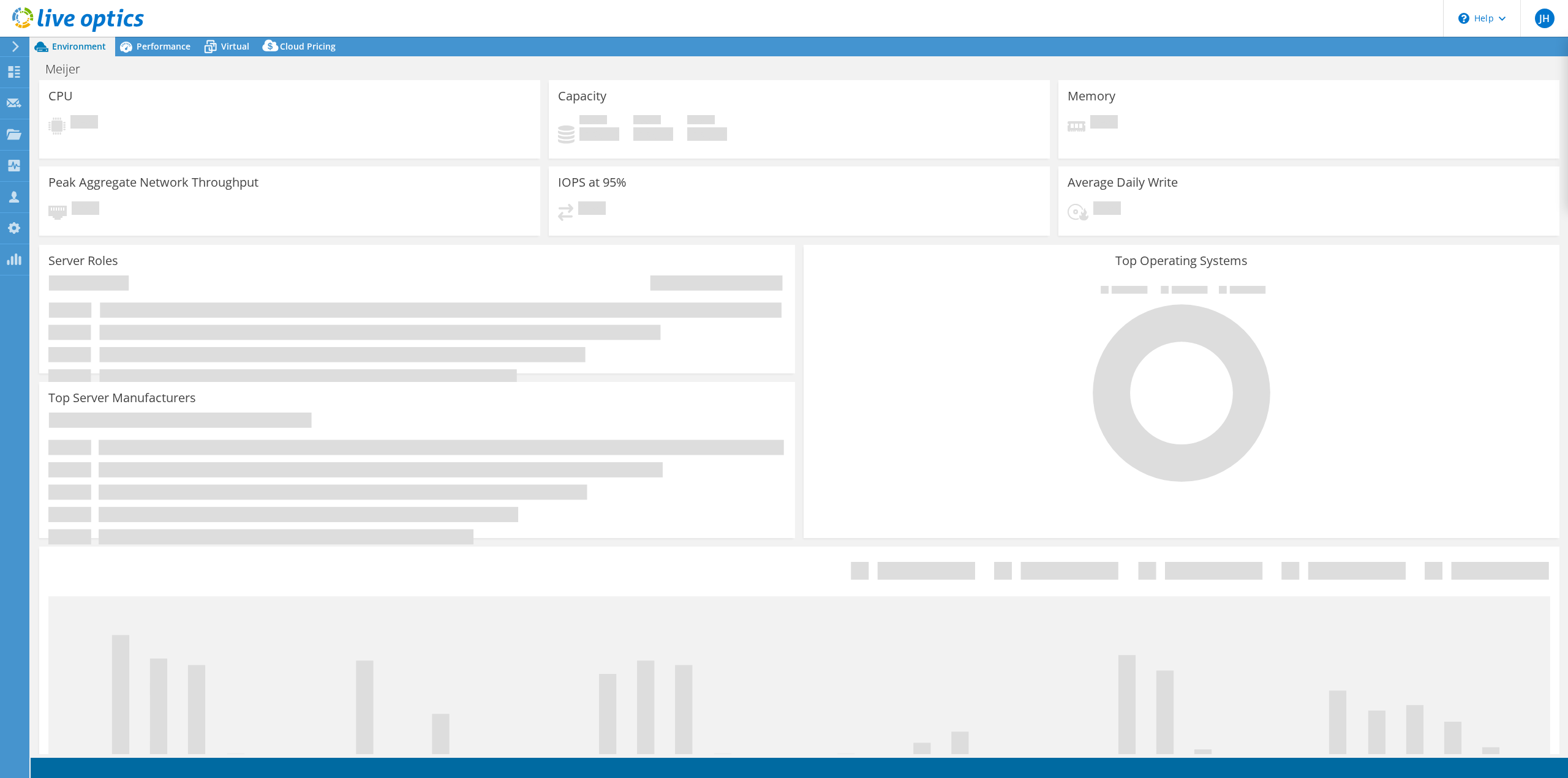 scroll, scrollTop: 0, scrollLeft: 0, axis: both 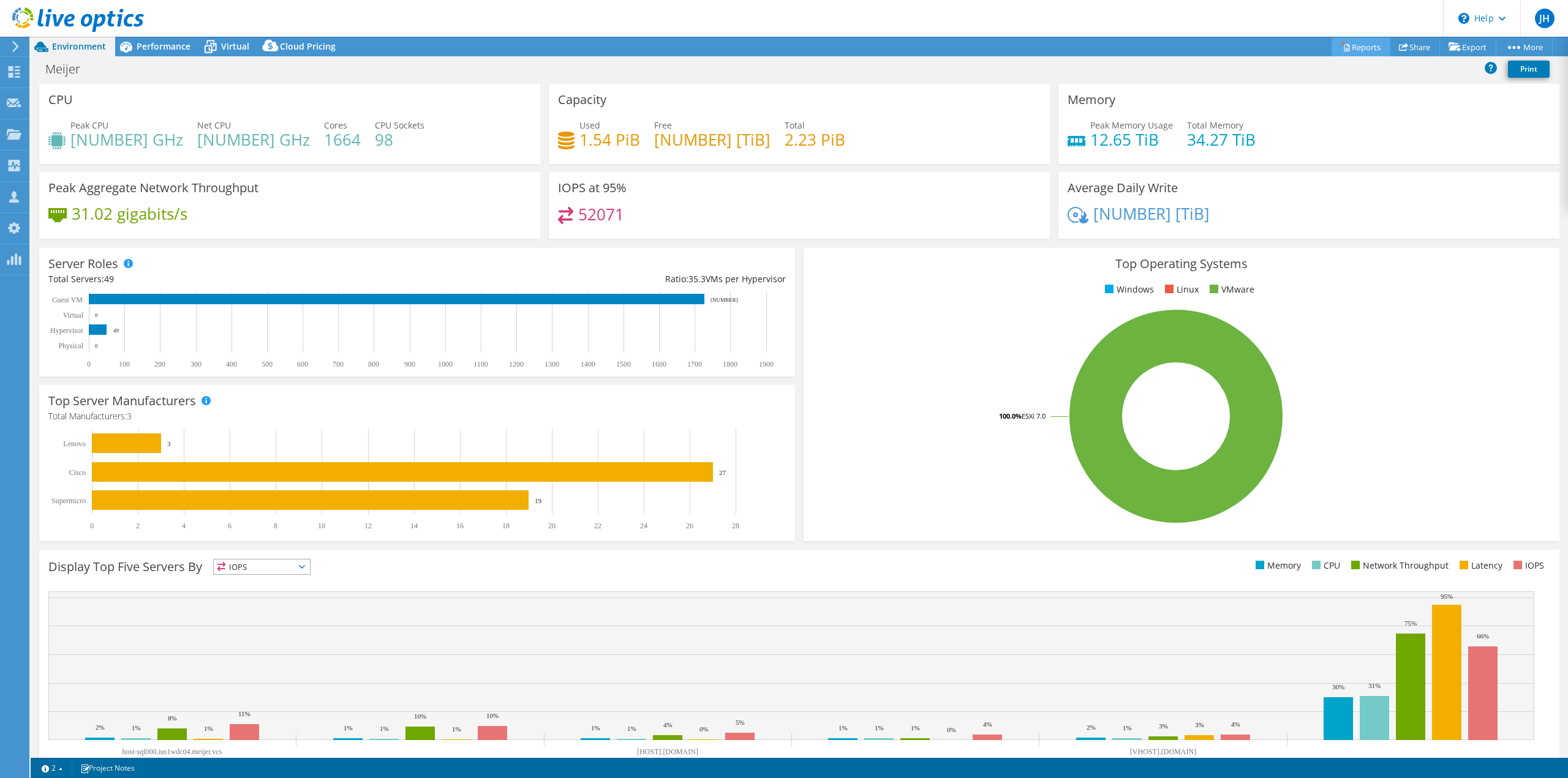click 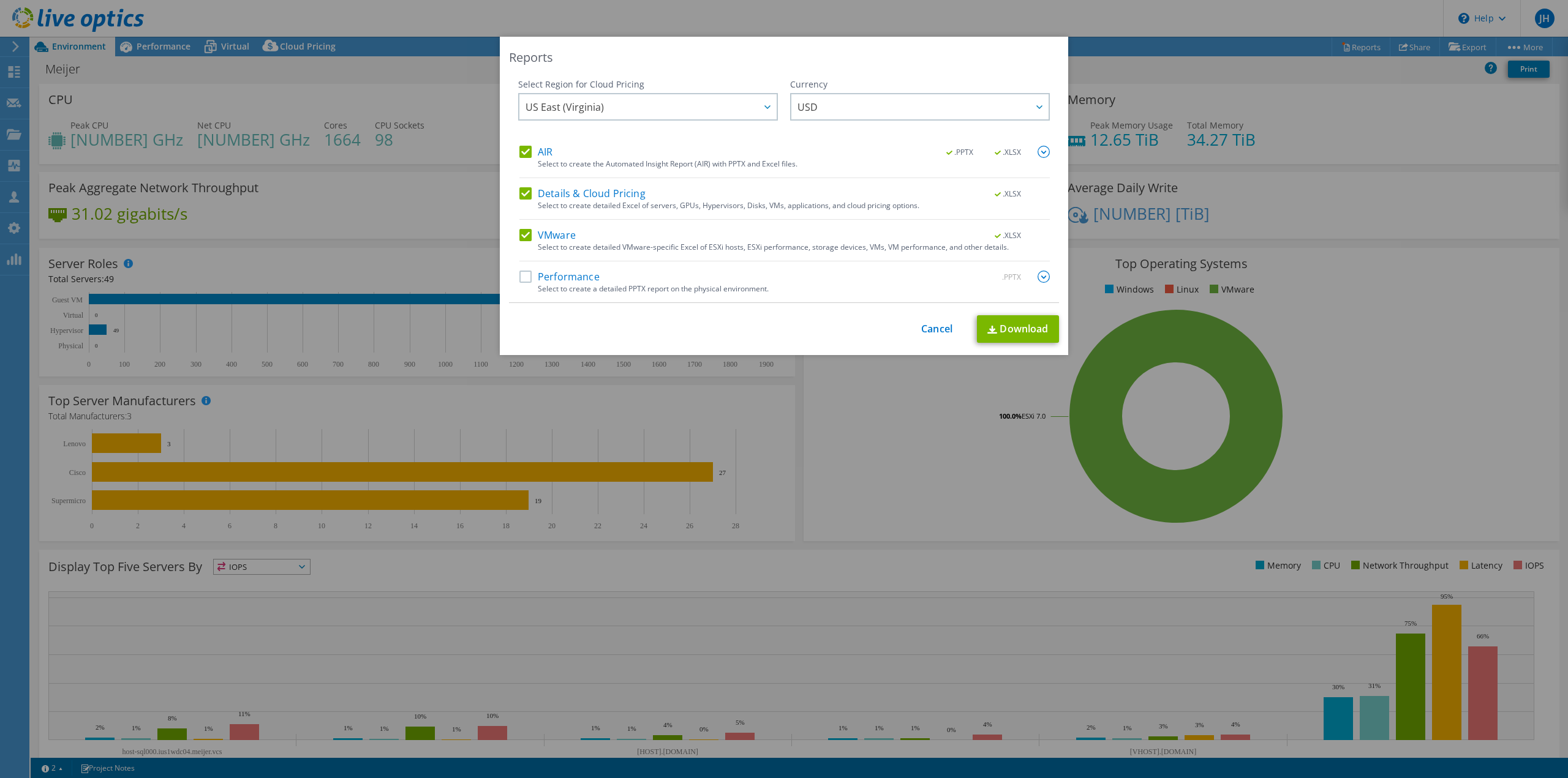 click on "Performance" at bounding box center [559, 277] 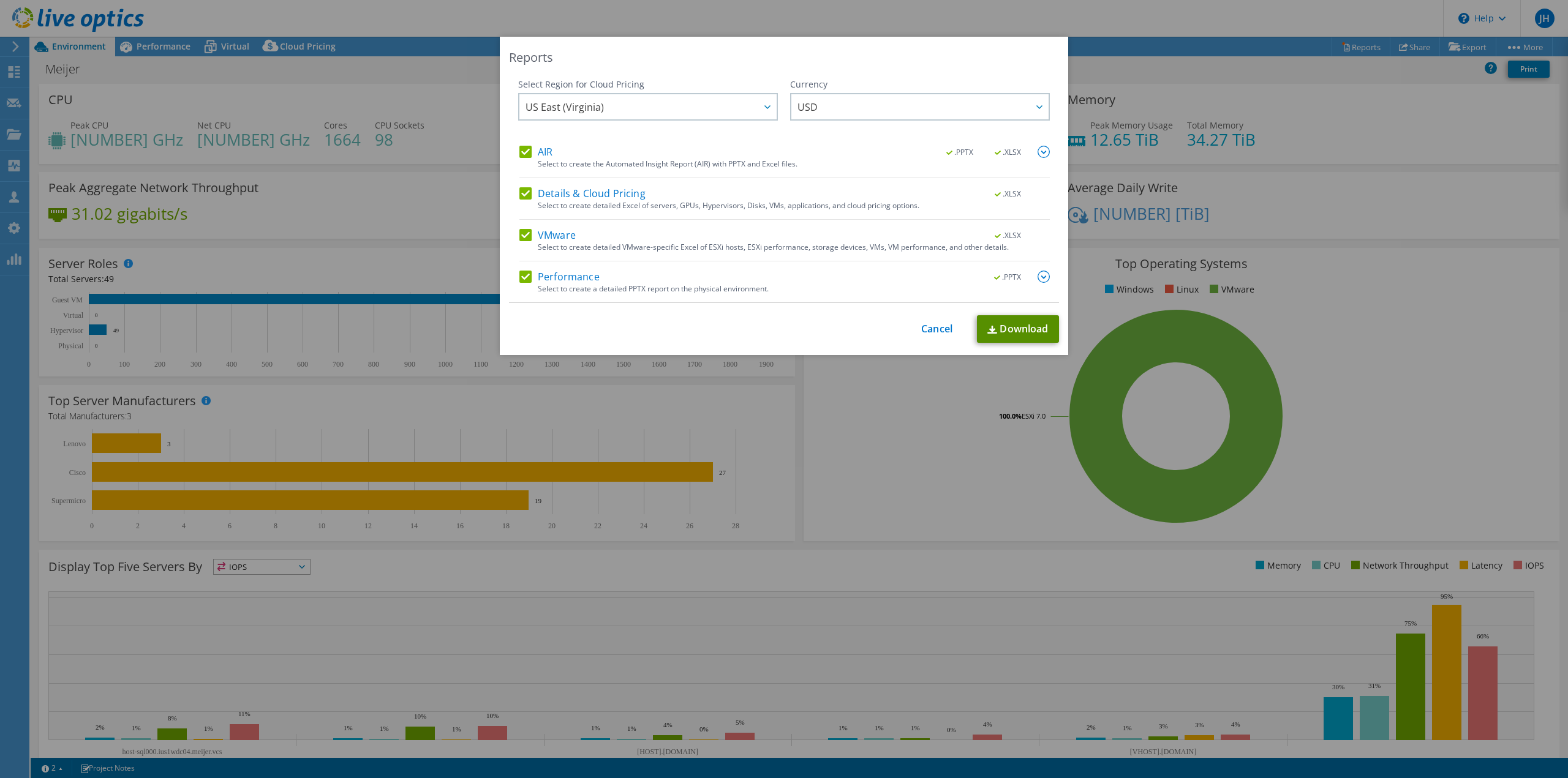 click on "Download" at bounding box center [1018, 329] 